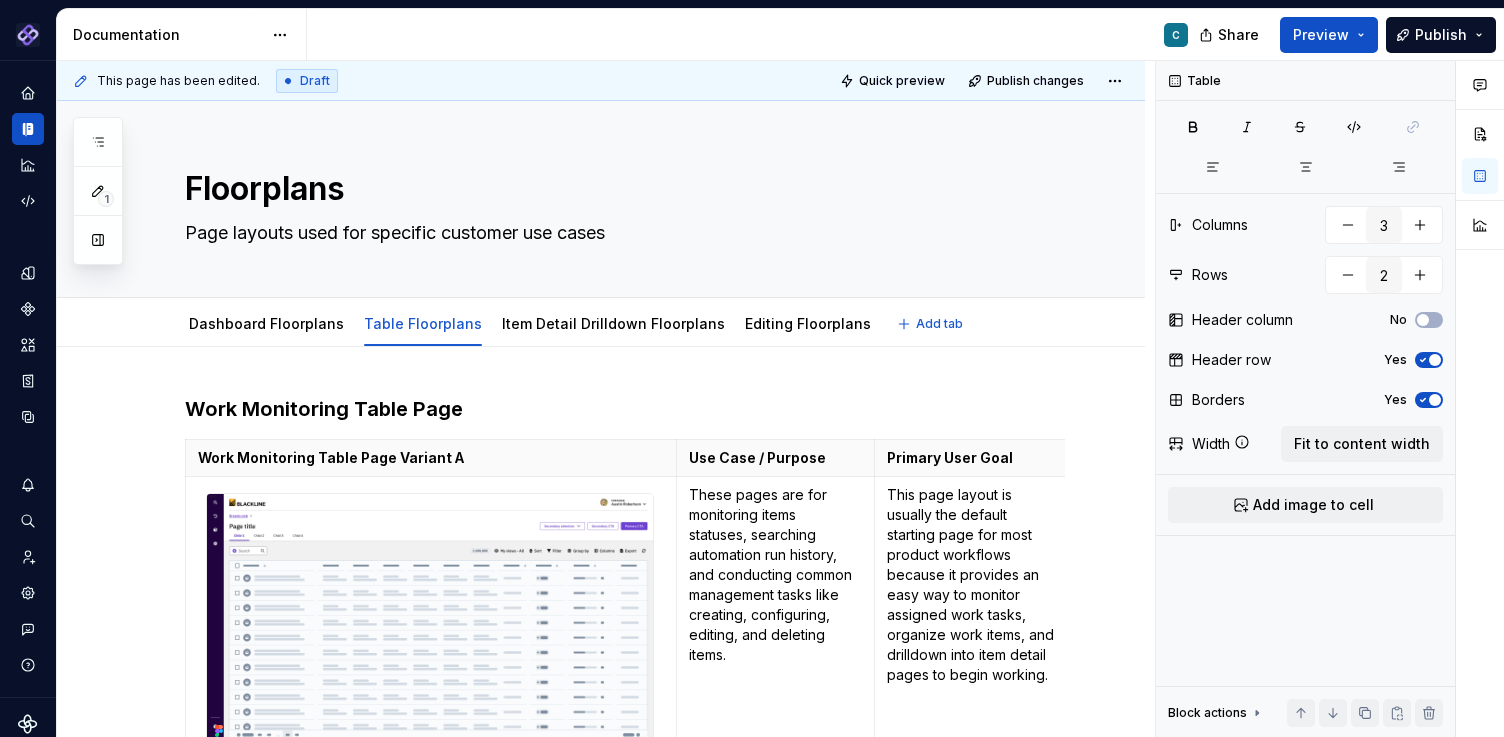 scroll, scrollTop: 0, scrollLeft: 0, axis: both 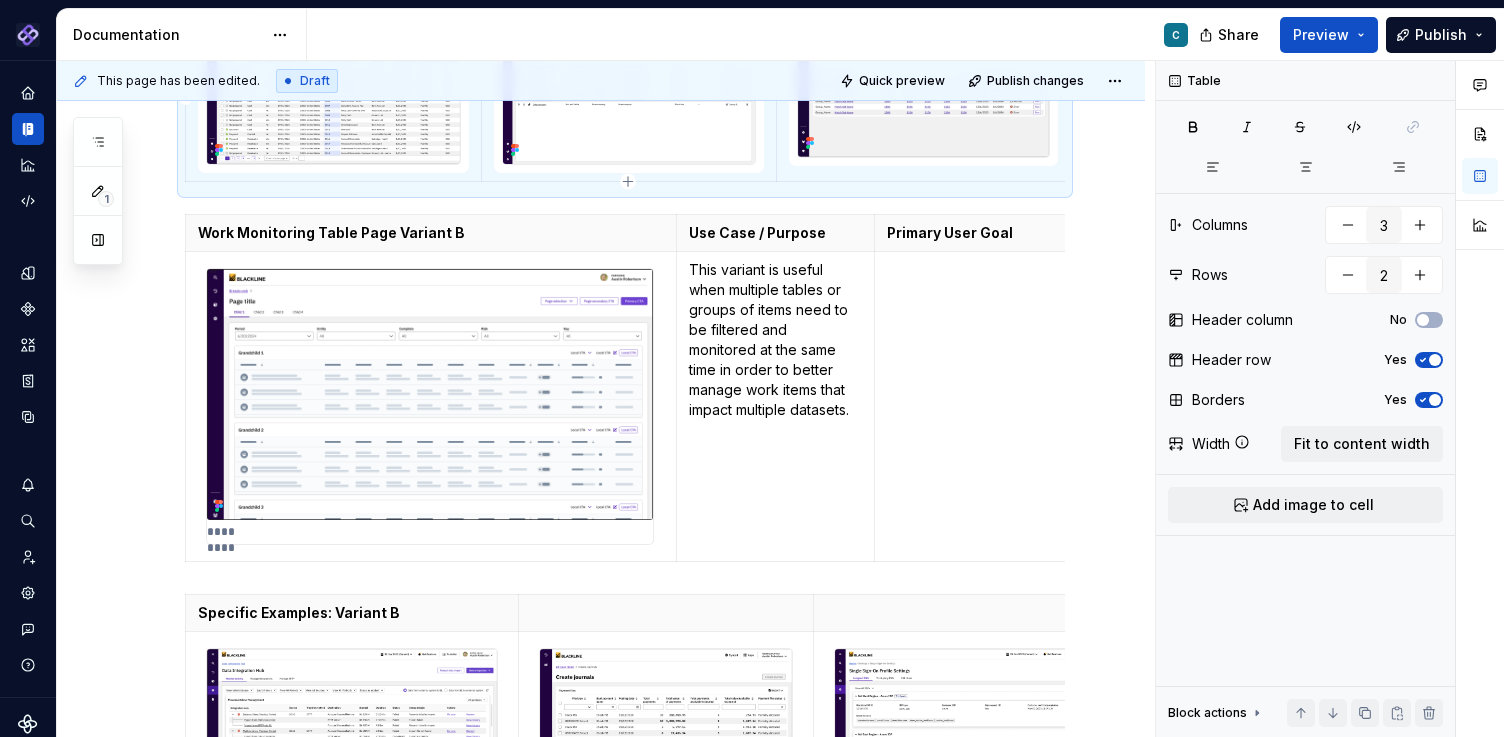 type on "*" 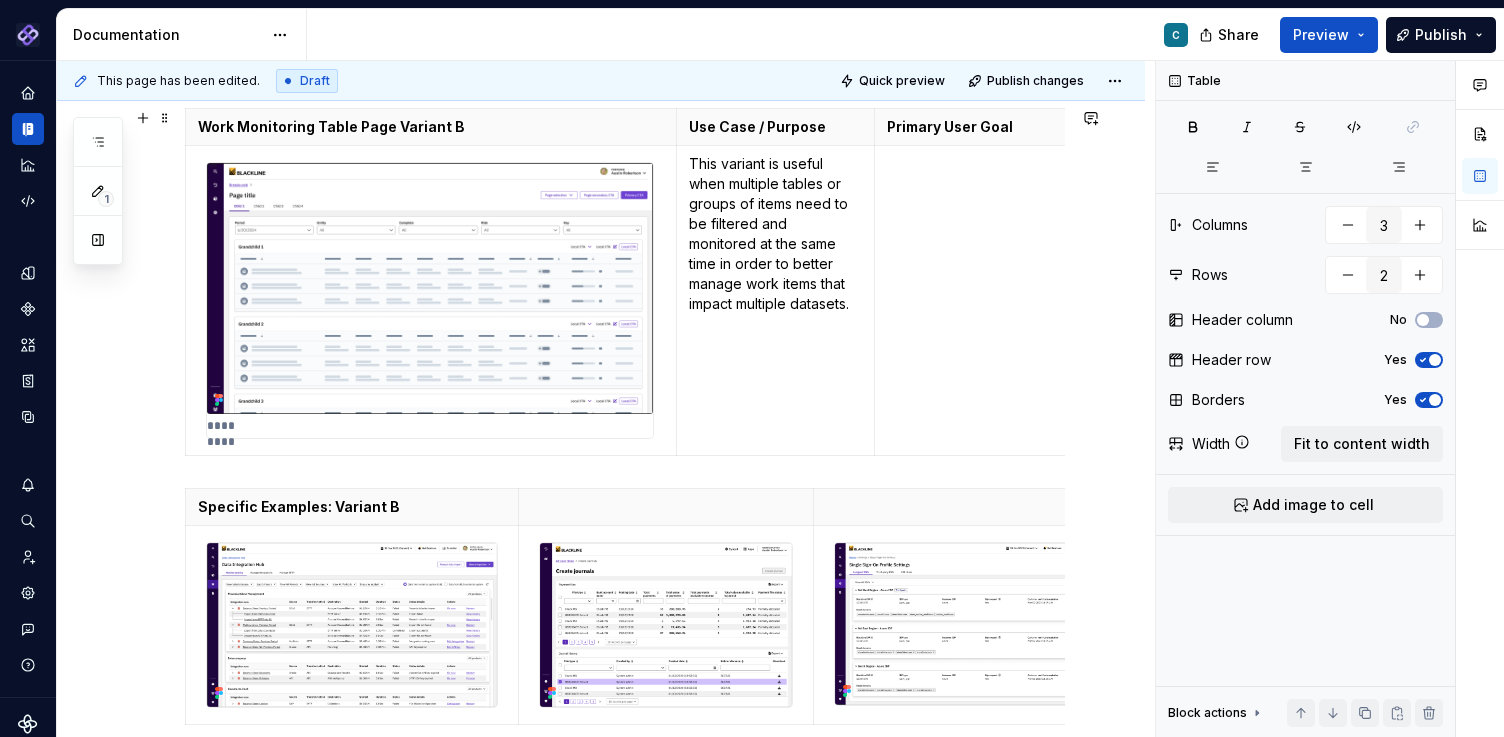 scroll, scrollTop: 961, scrollLeft: 0, axis: vertical 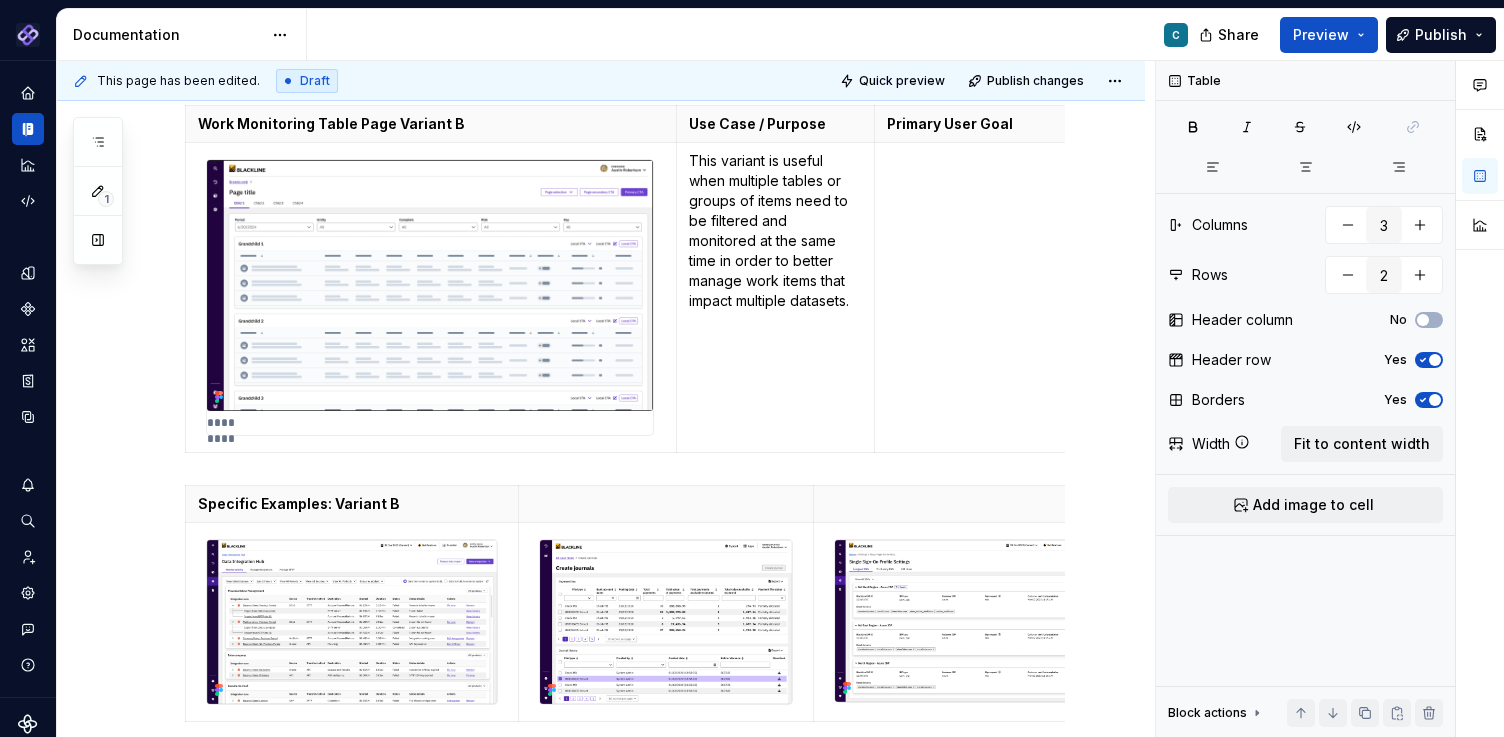 click on "Work Monitoring Table Page Variant B" at bounding box center [431, 124] 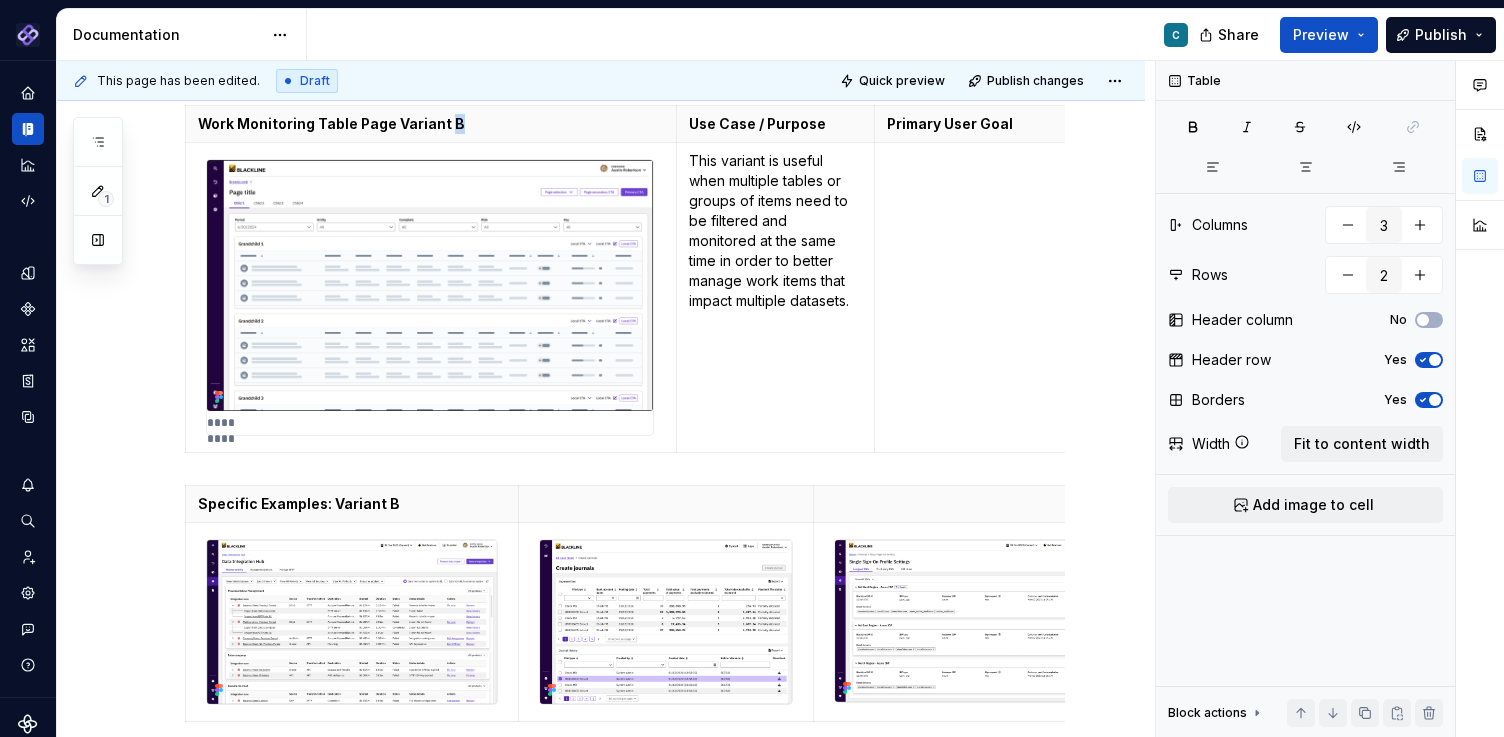 click on "Work Monitoring Table Page Variant B" at bounding box center [431, 124] 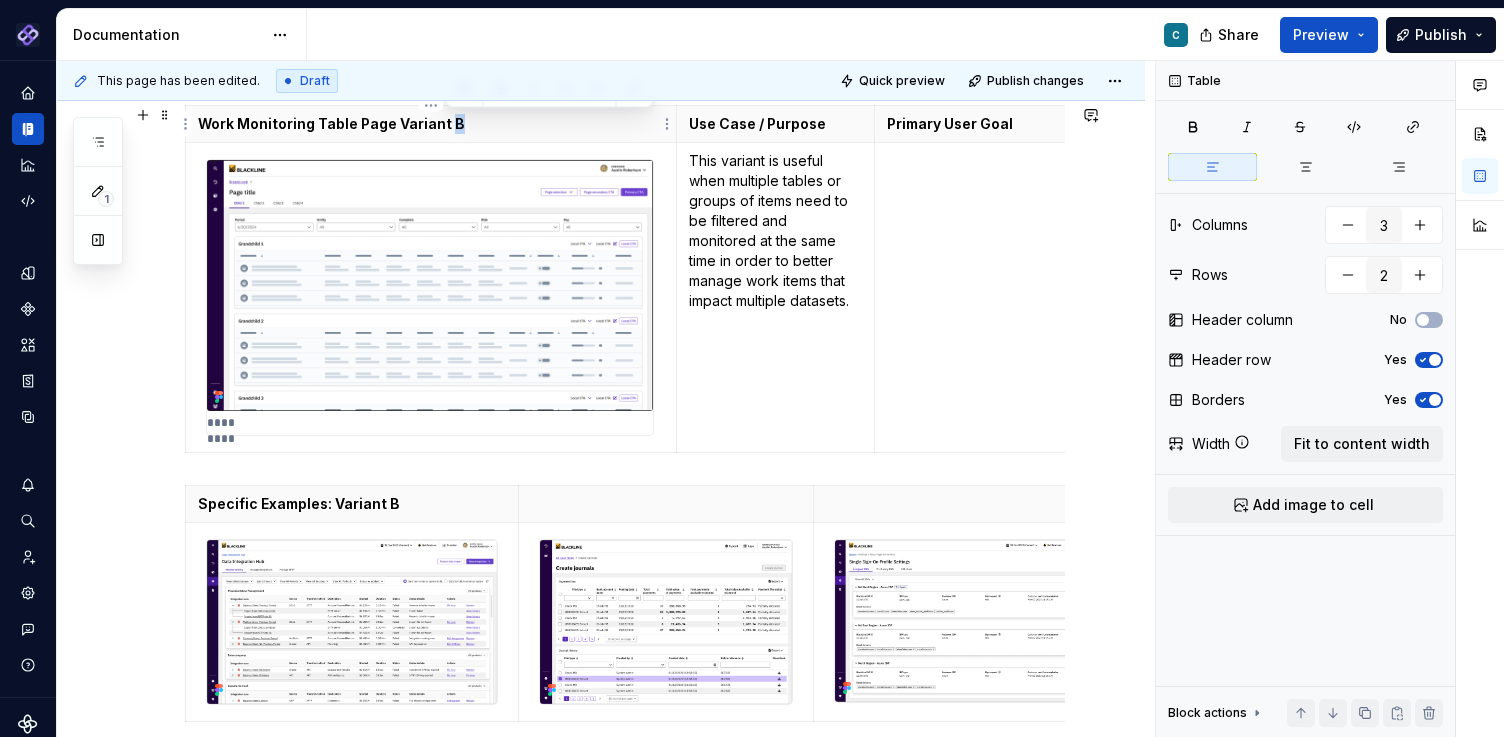 type 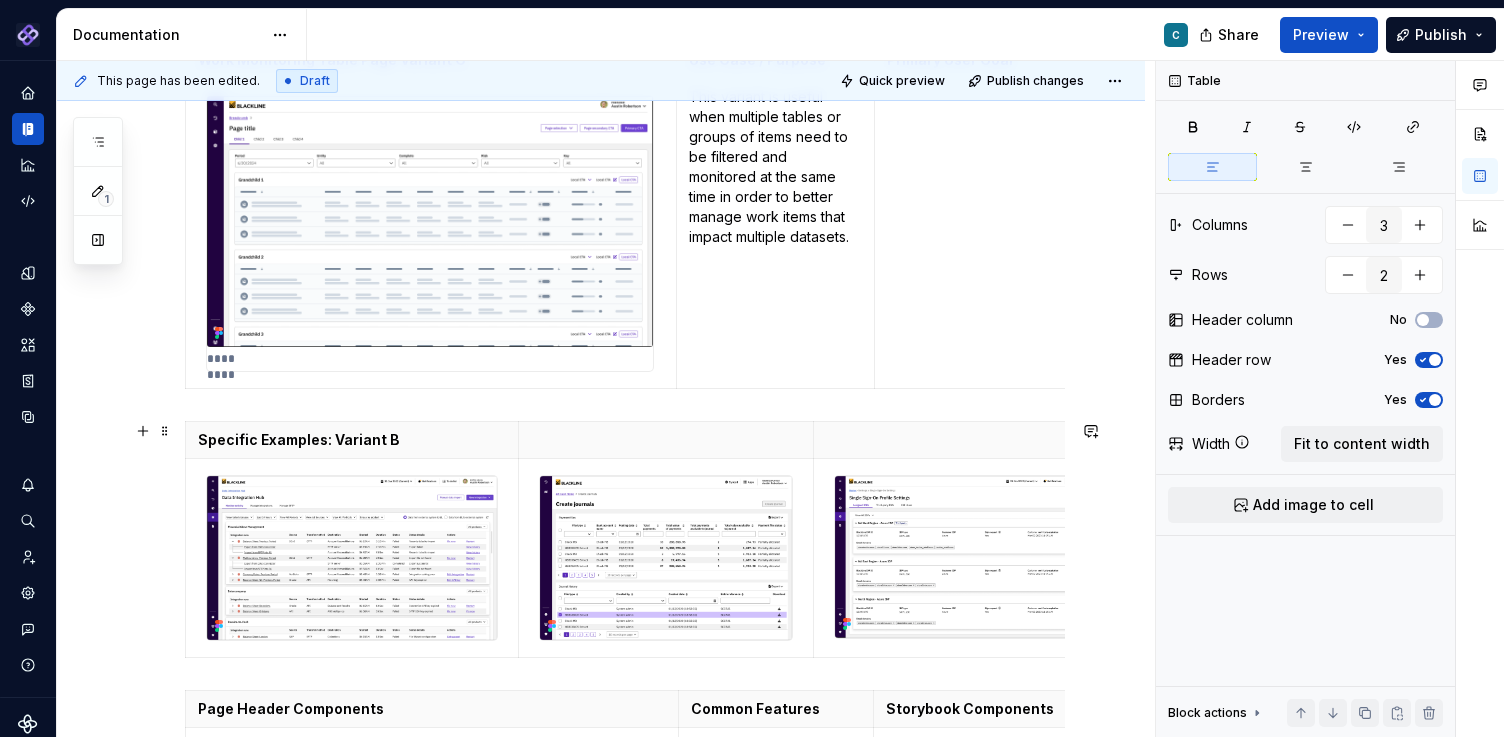 scroll, scrollTop: 1043, scrollLeft: 0, axis: vertical 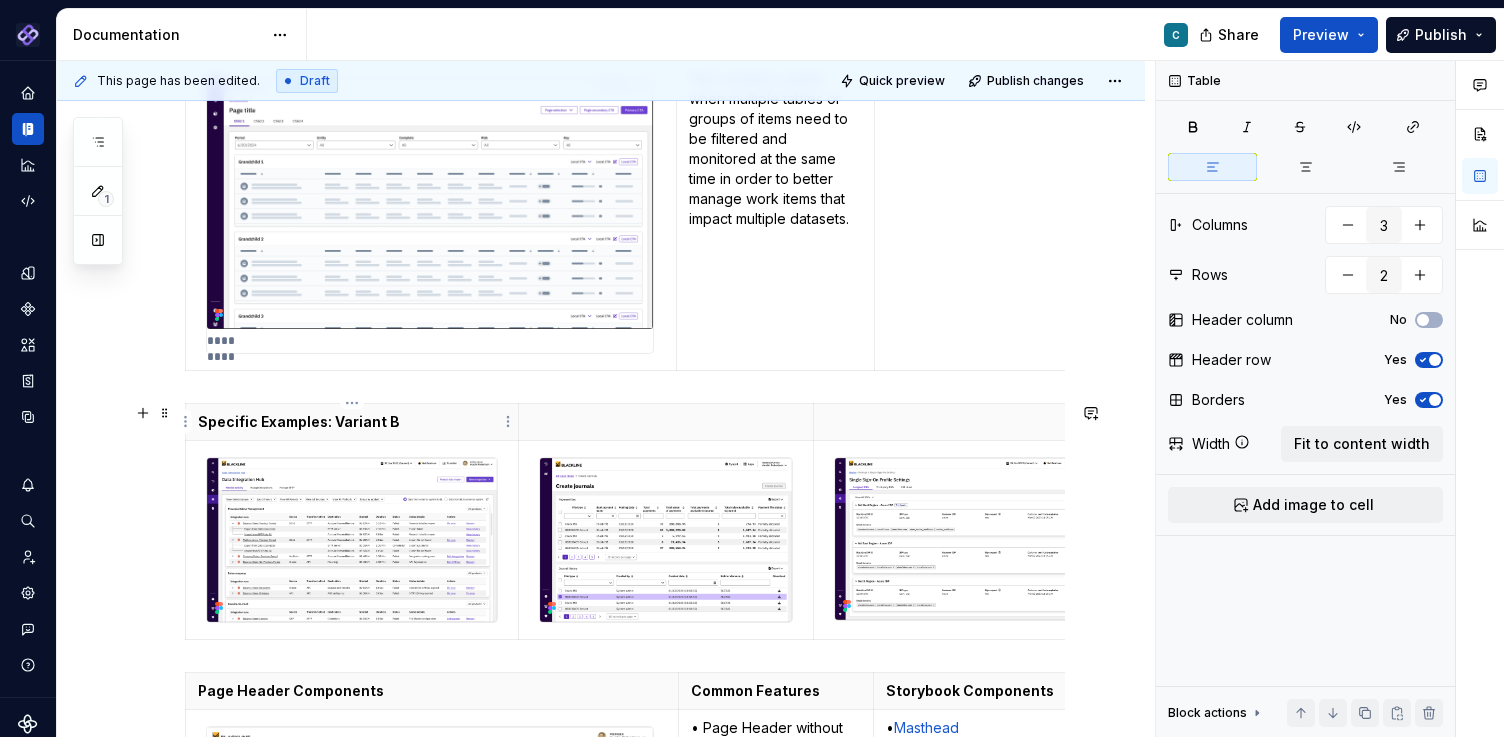 type on "4" 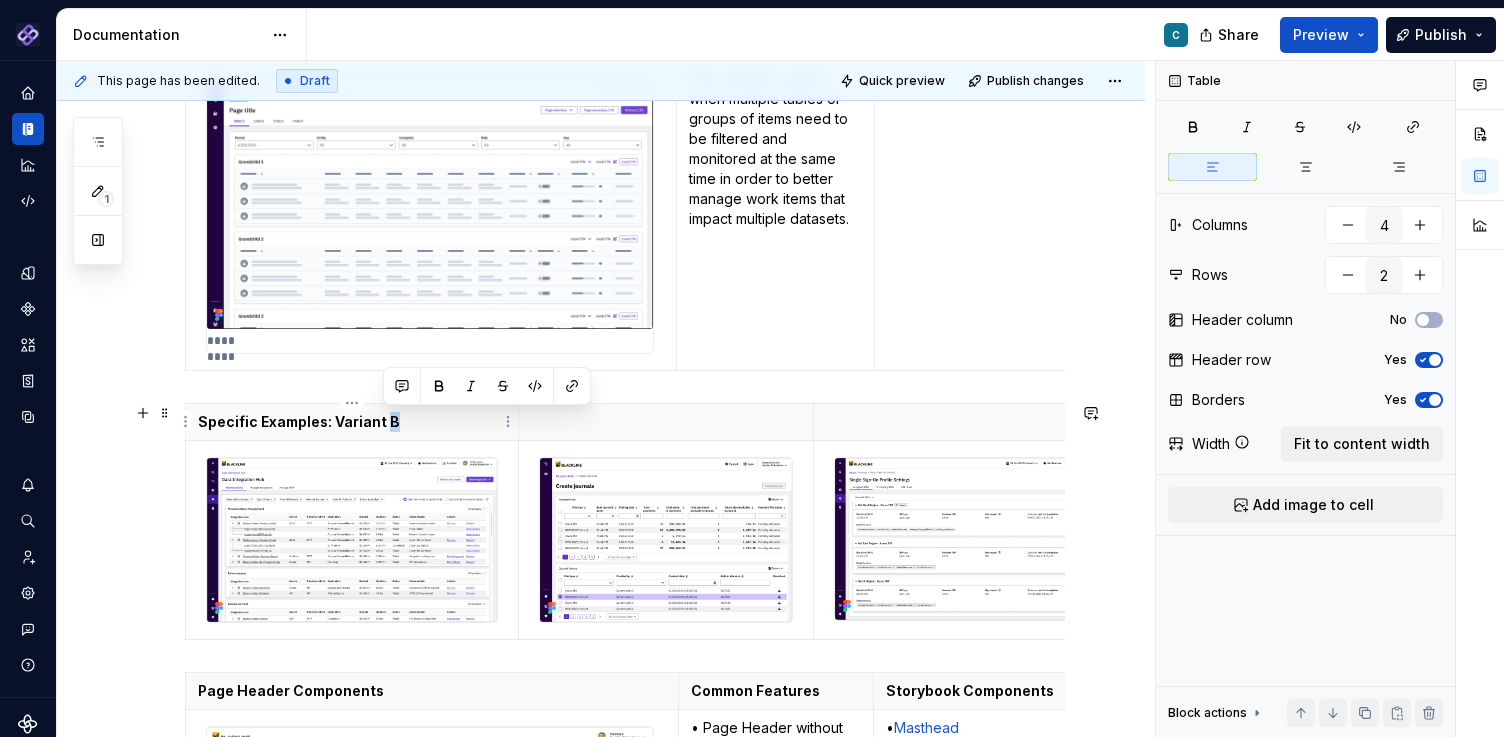 drag, startPoint x: 397, startPoint y: 419, endPoint x: 384, endPoint y: 423, distance: 13.601471 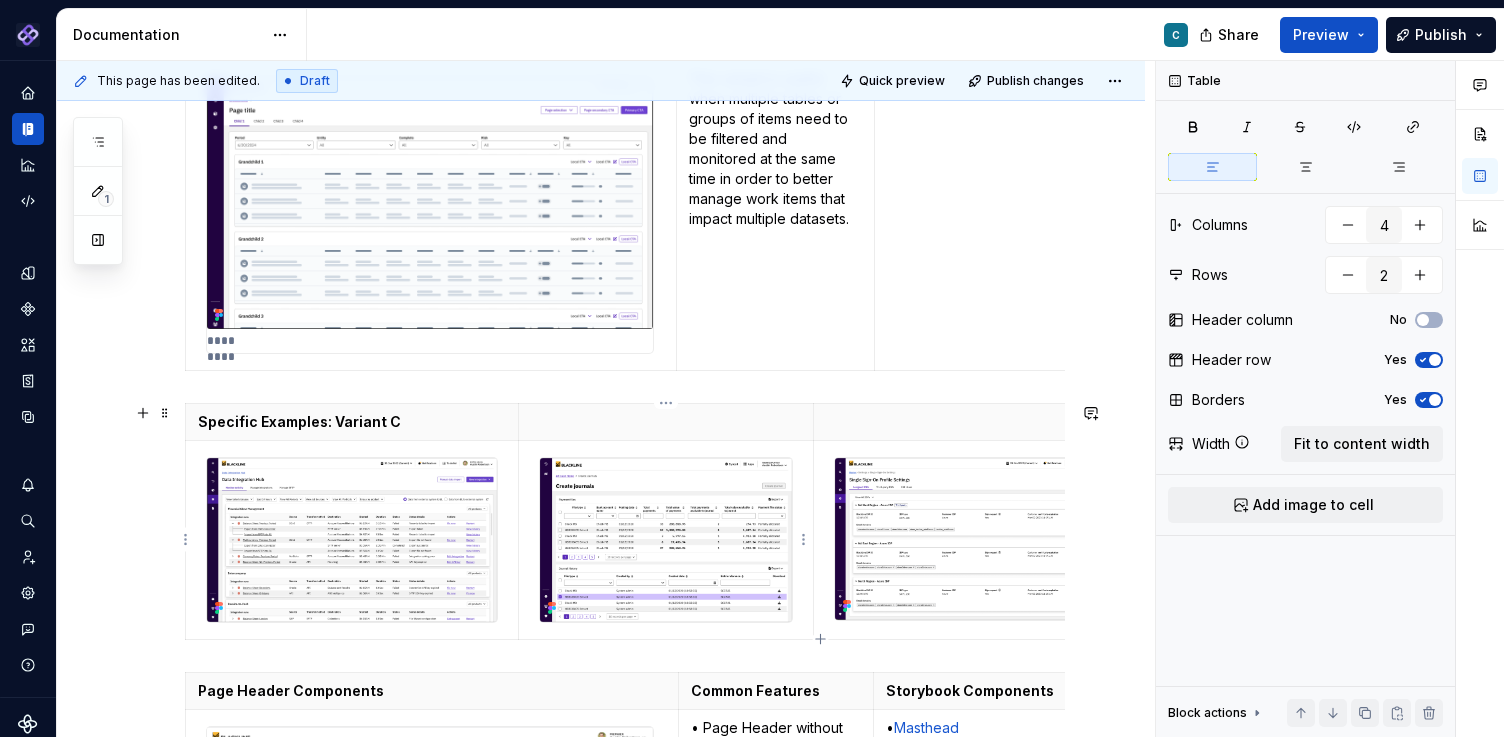 click at bounding box center (666, 540) 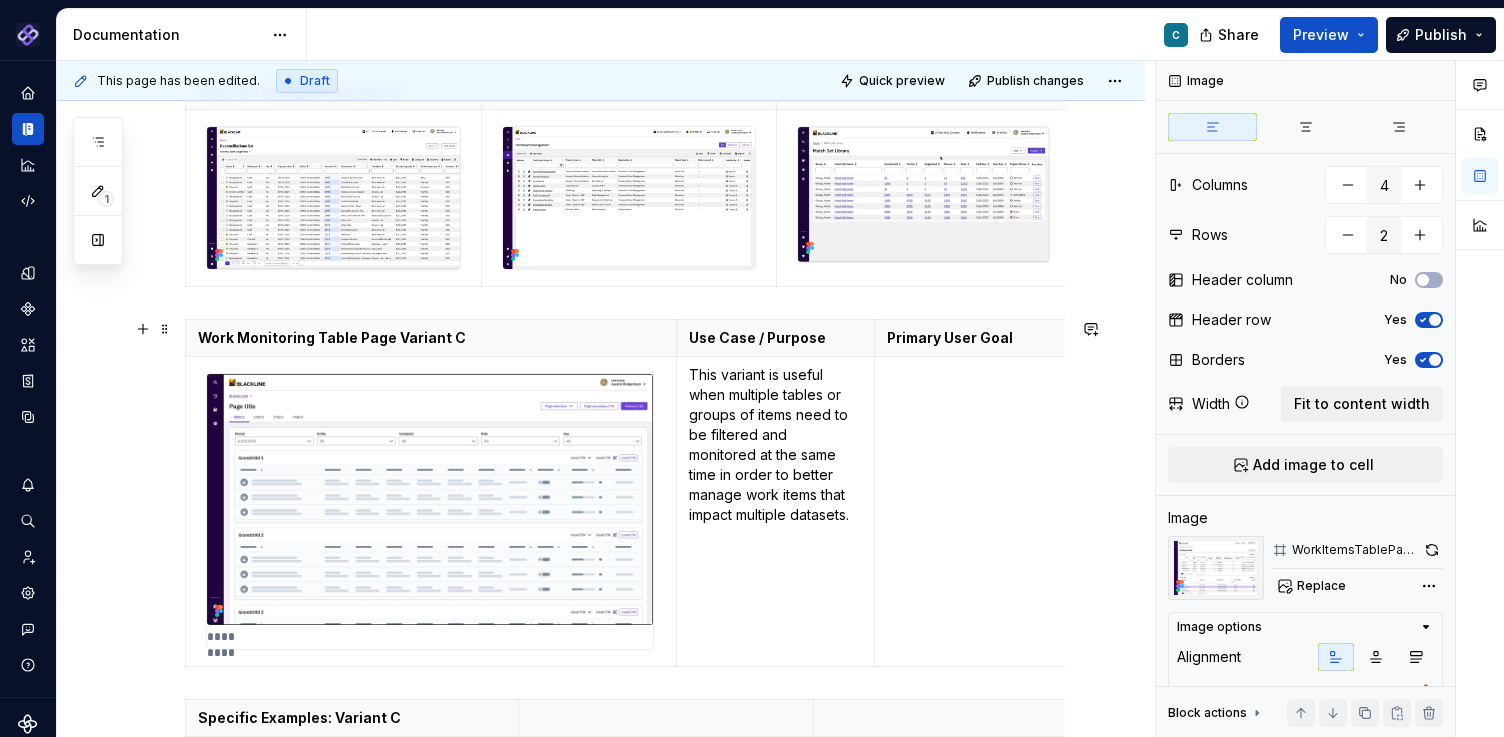 scroll, scrollTop: 696, scrollLeft: 0, axis: vertical 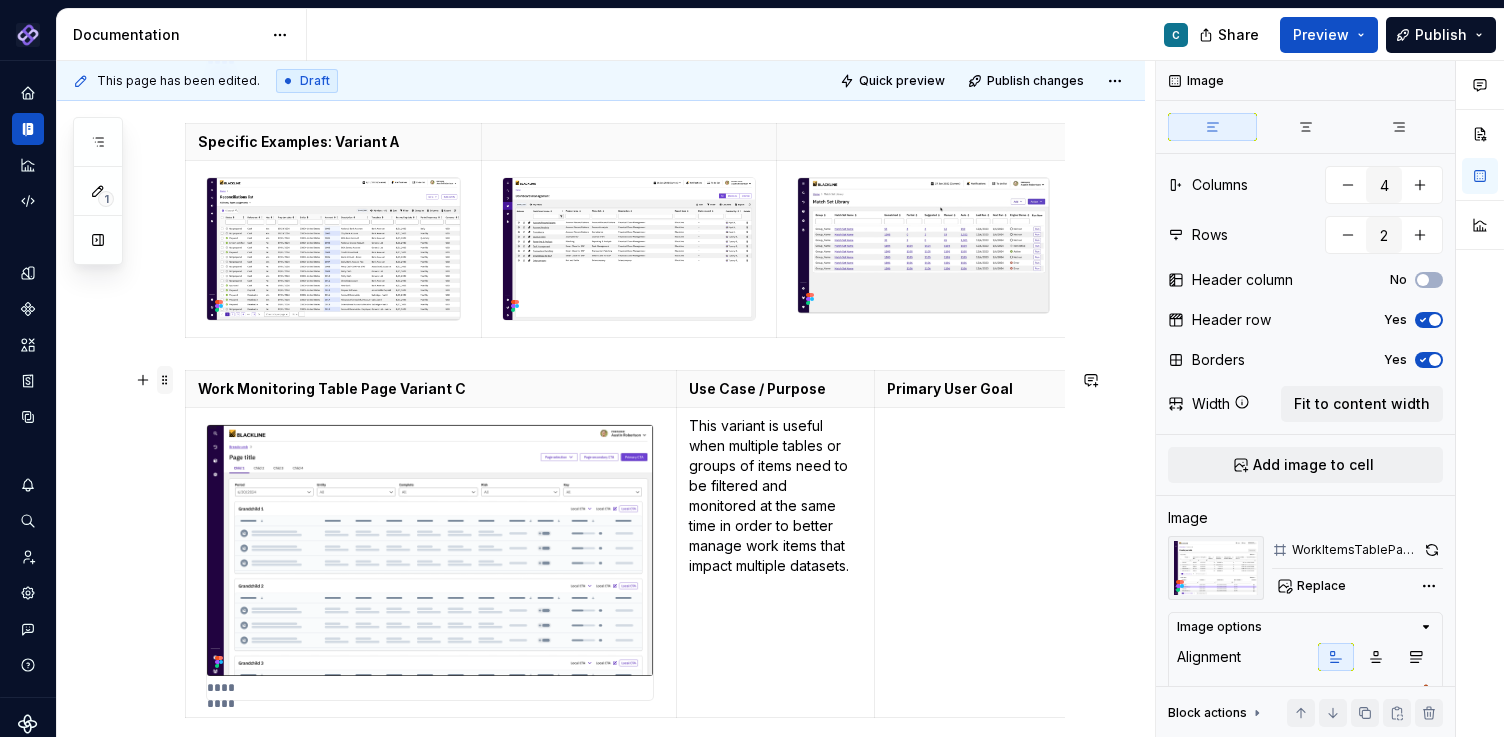 click at bounding box center [165, 380] 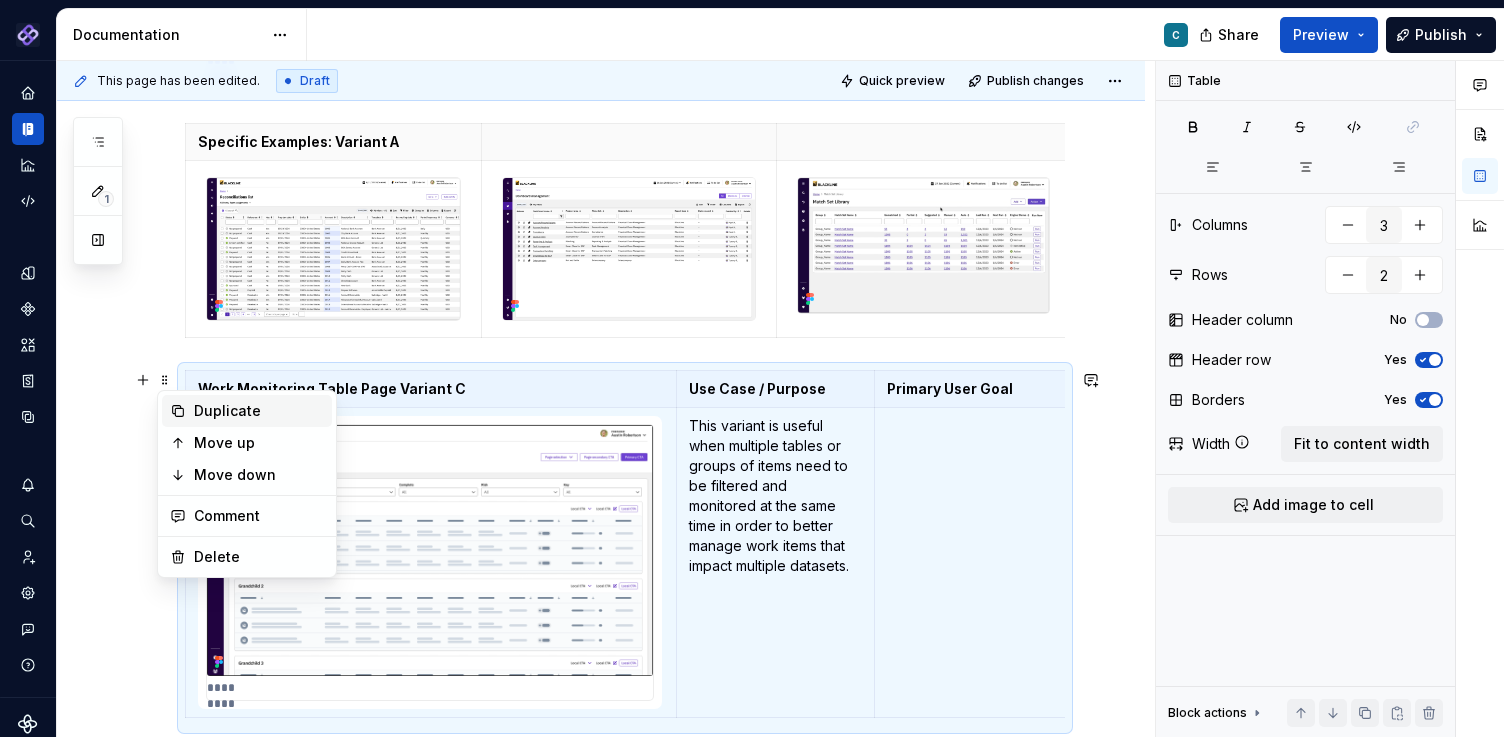 click on "Duplicate" at bounding box center (259, 411) 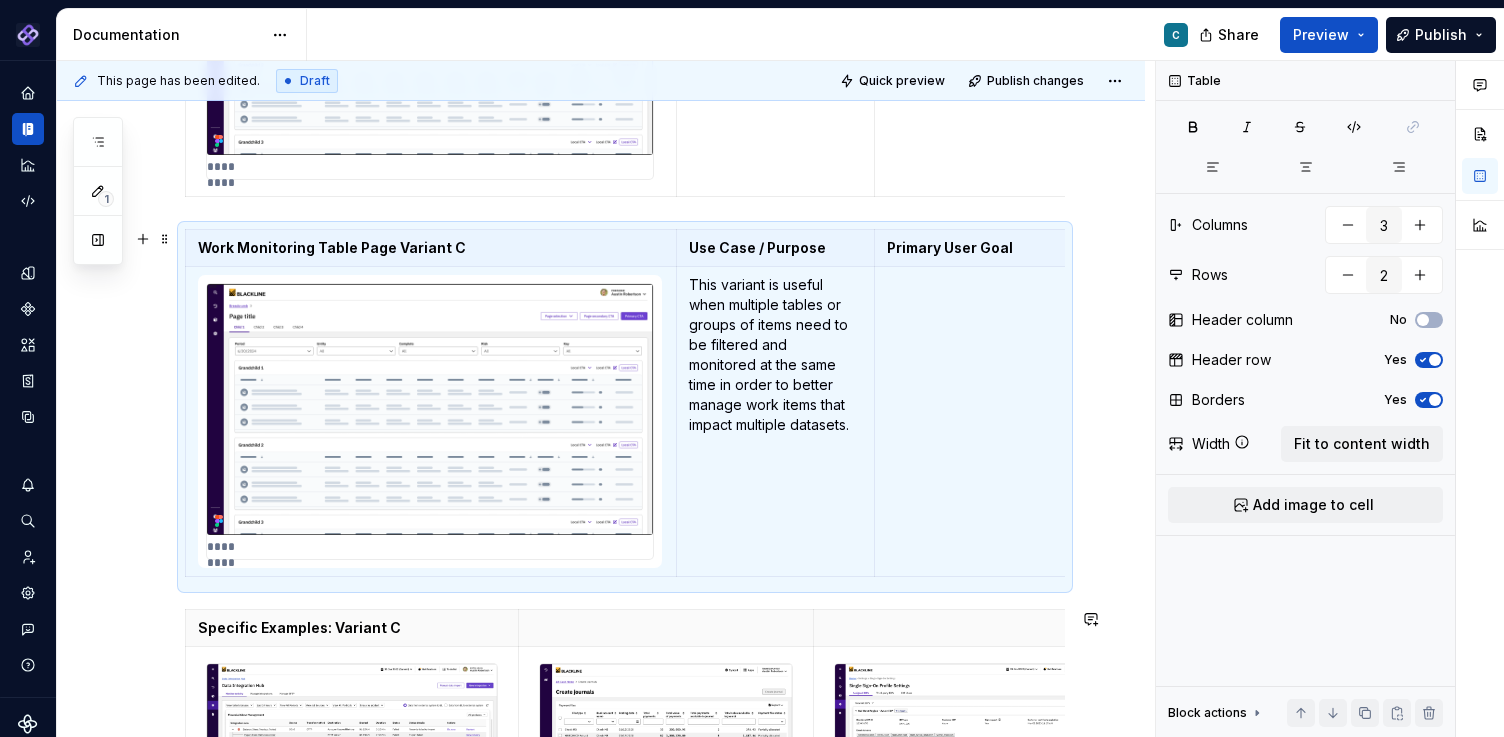 scroll, scrollTop: 1152, scrollLeft: 0, axis: vertical 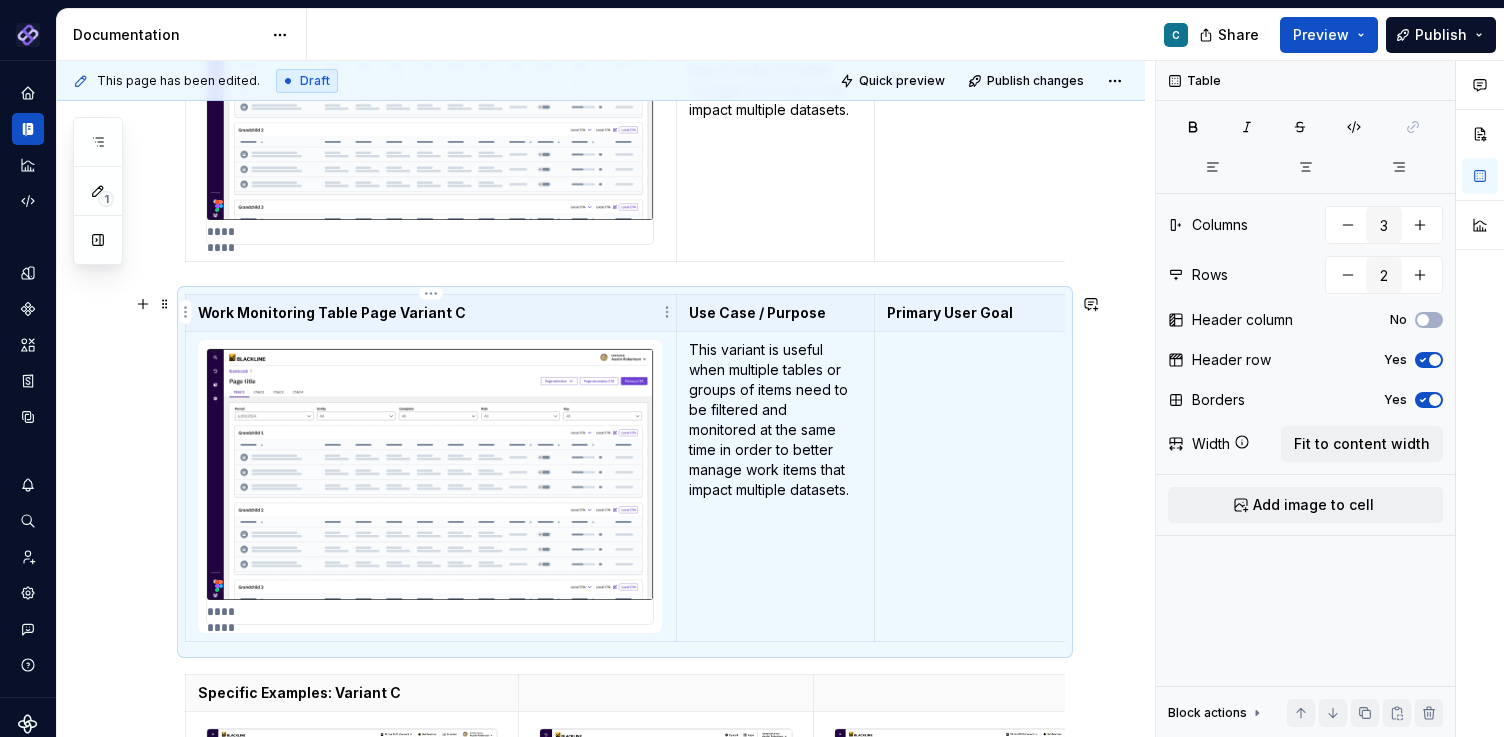click on "Work Monitoring Table Page Variant C" at bounding box center [431, 313] 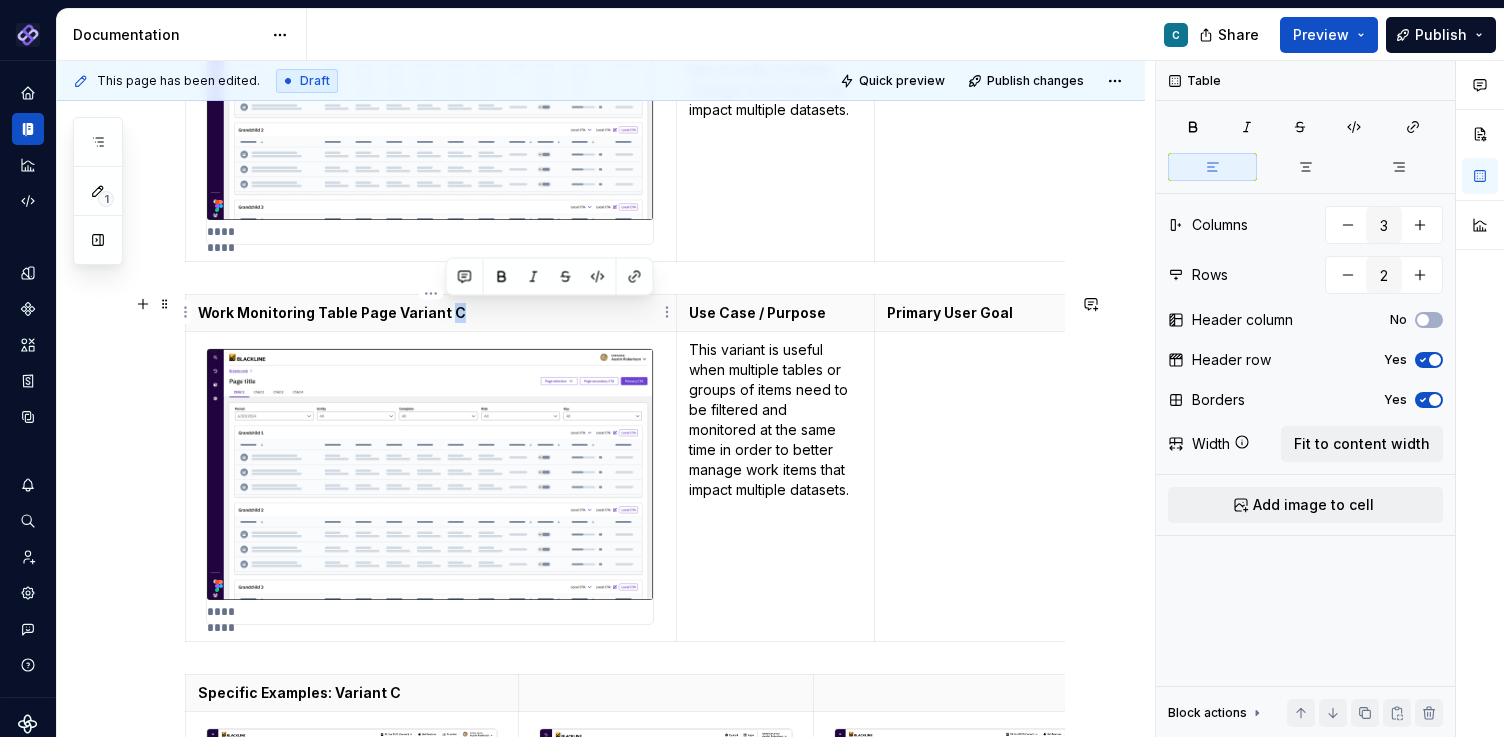 click on "Work Monitoring Table Page Variant C" at bounding box center (431, 313) 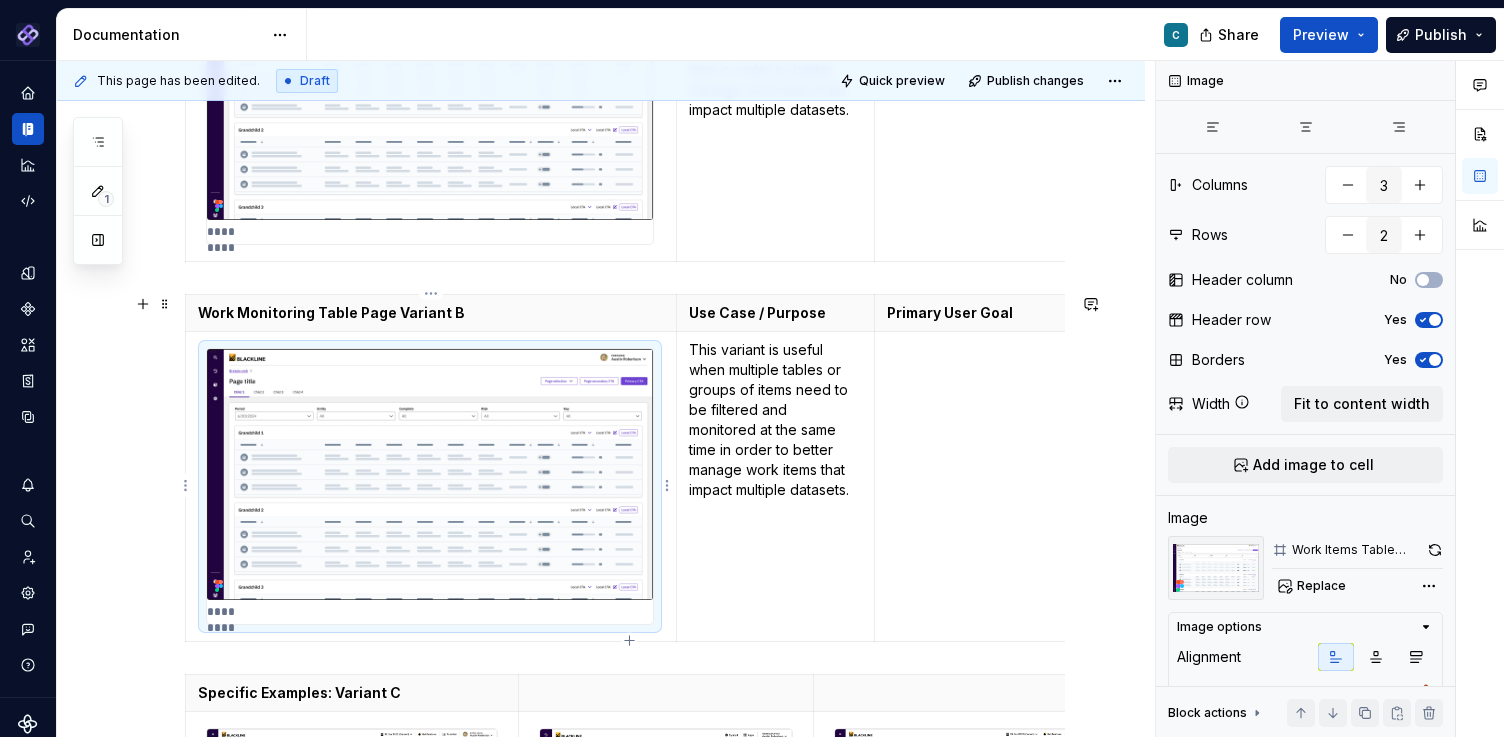 click at bounding box center [430, 474] 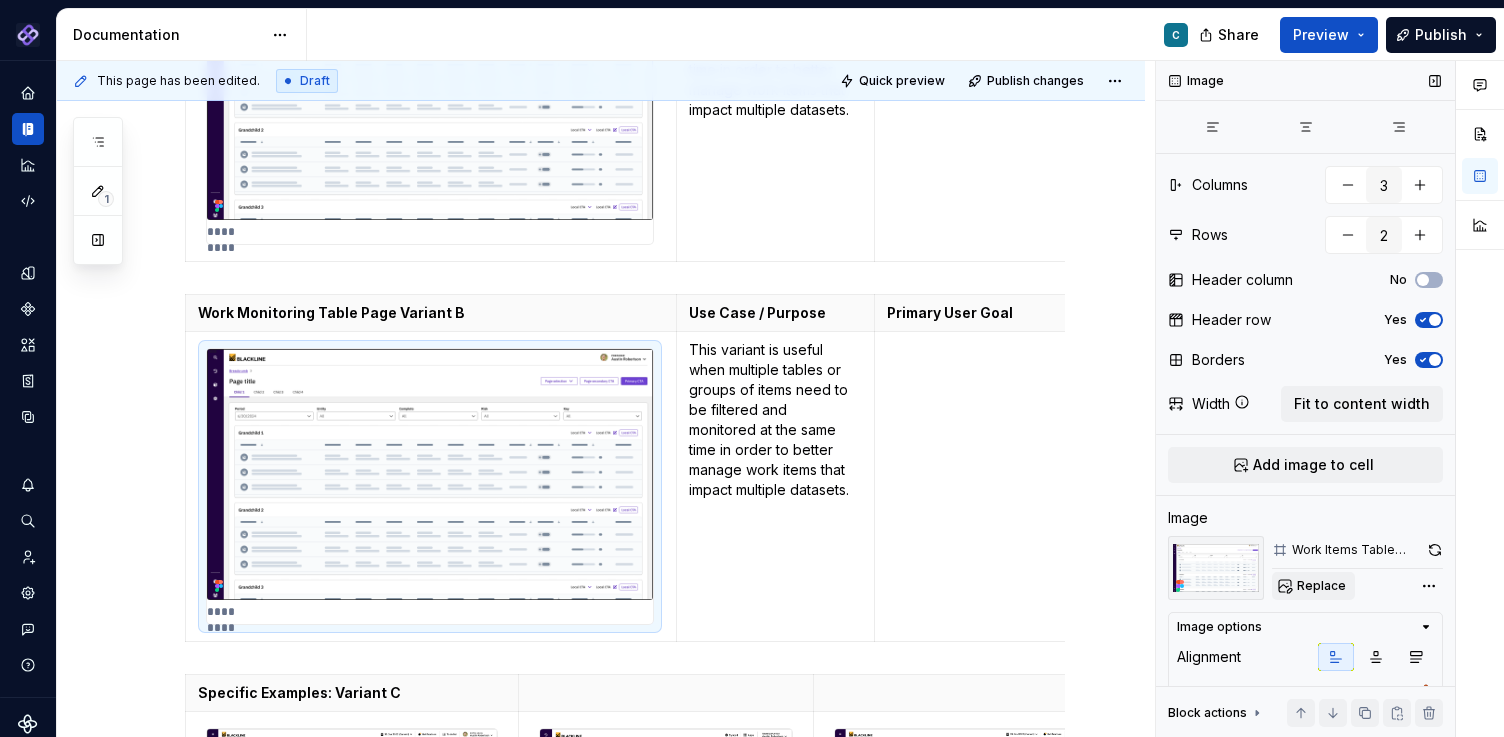 click on "Replace" at bounding box center (1313, 586) 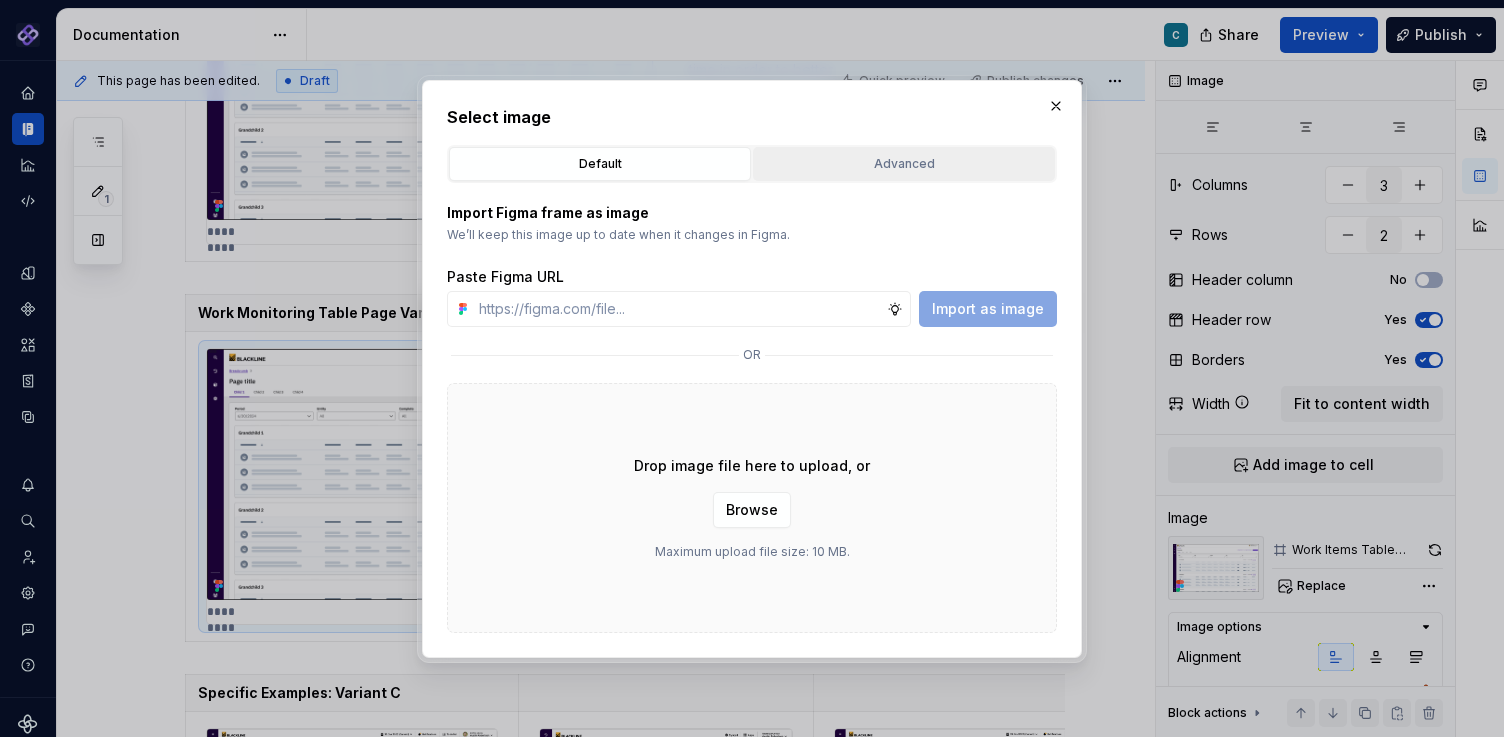click on "Advanced" at bounding box center (904, 164) 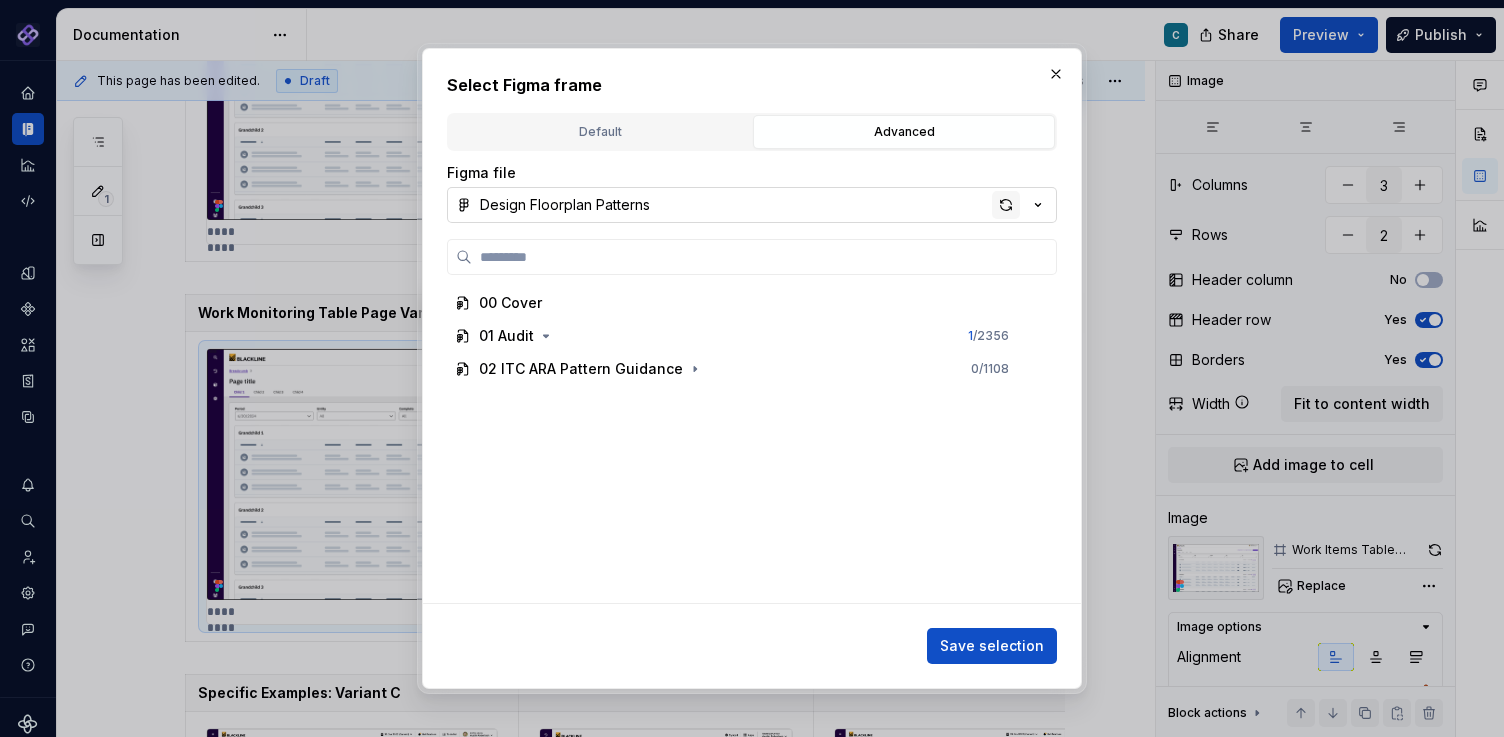 click at bounding box center (1006, 205) 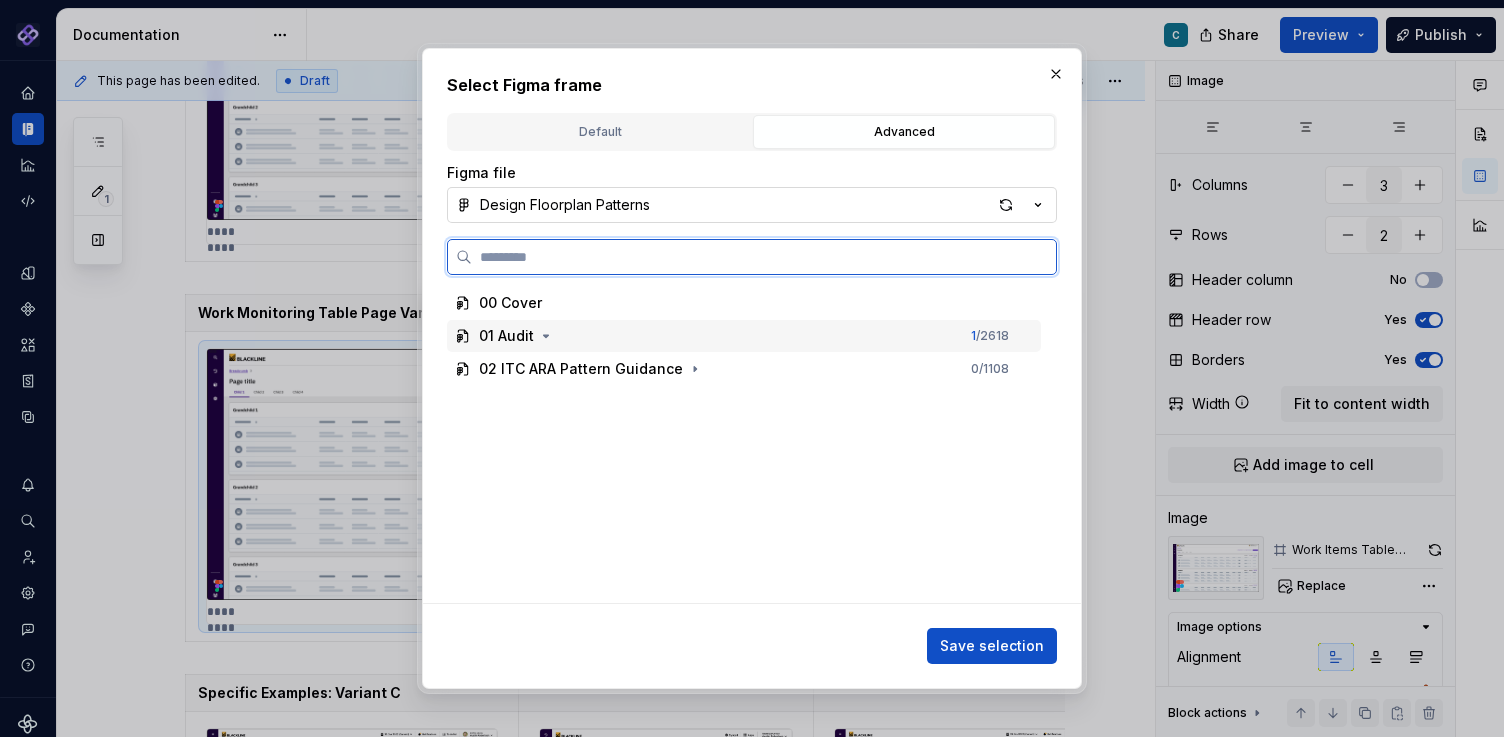 click on "01 Audit" at bounding box center [506, 336] 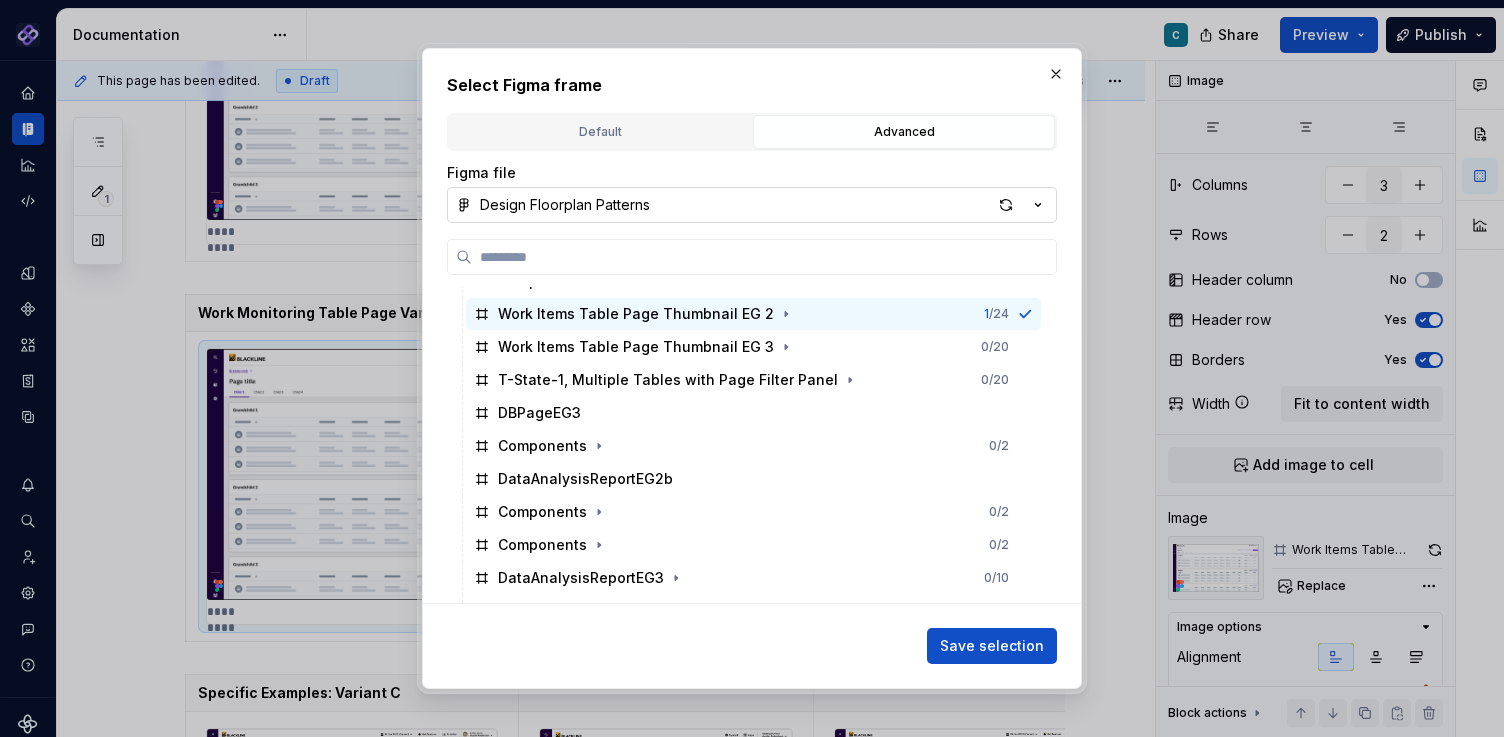 scroll, scrollTop: 3671, scrollLeft: 0, axis: vertical 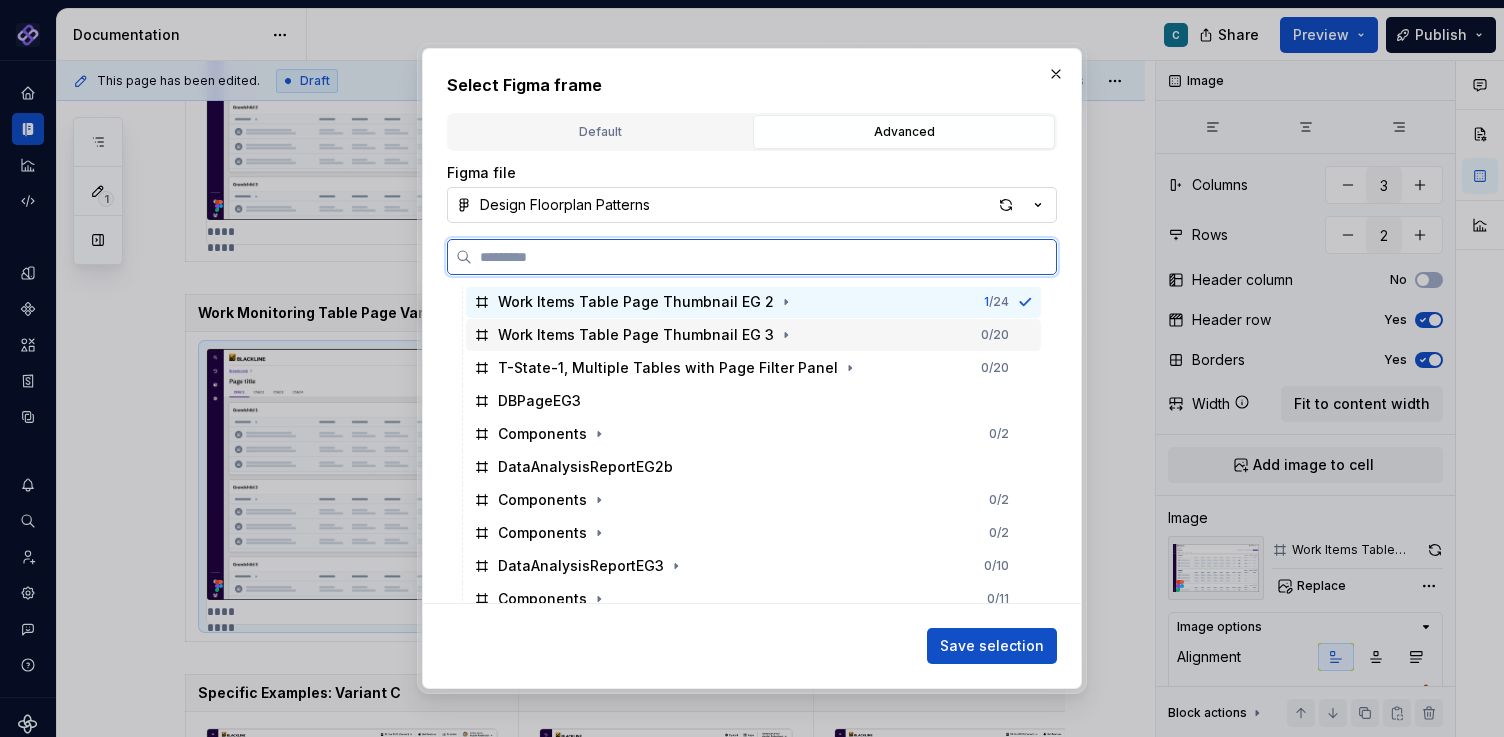 click on "Work Items Table Page Thumbnail EG 3" at bounding box center (636, 335) 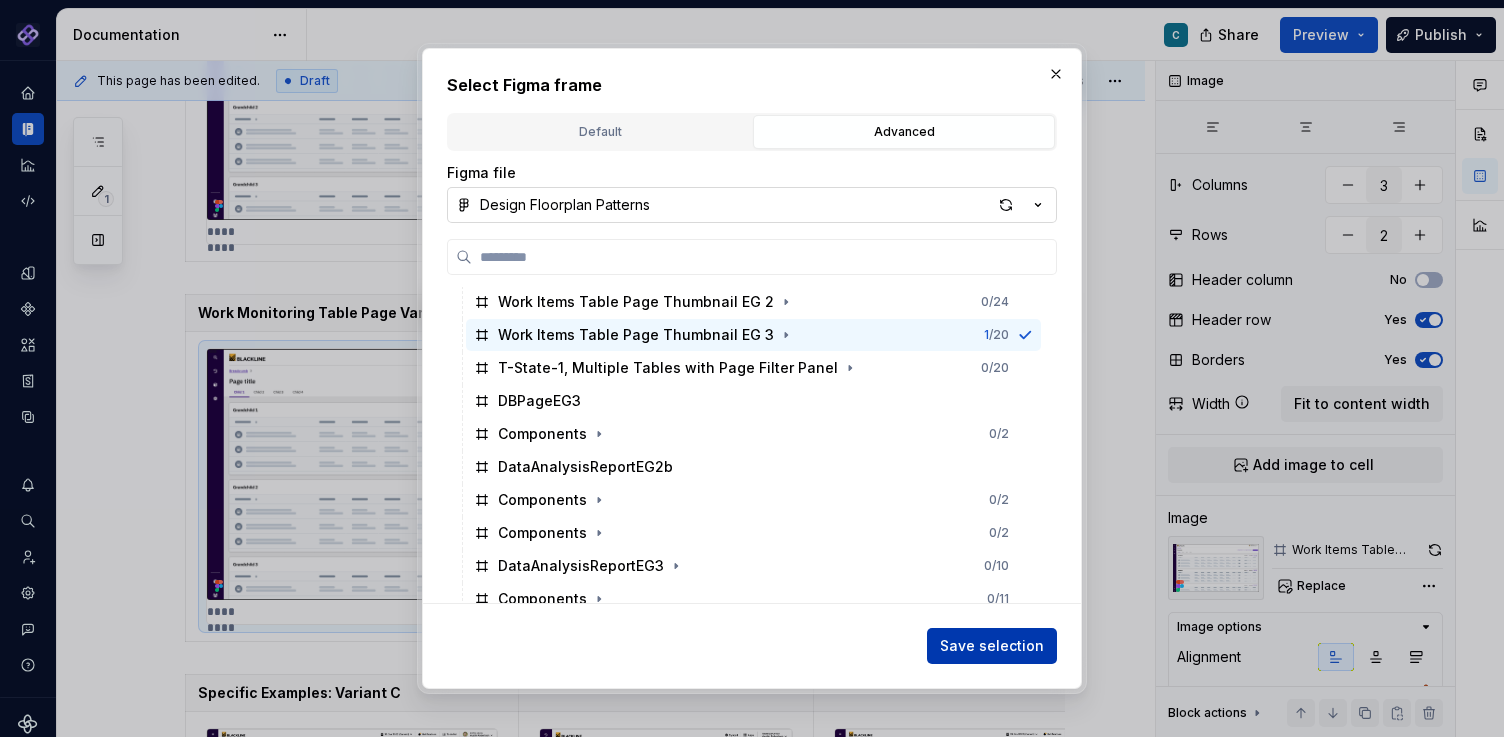click on "Save selection" at bounding box center [992, 646] 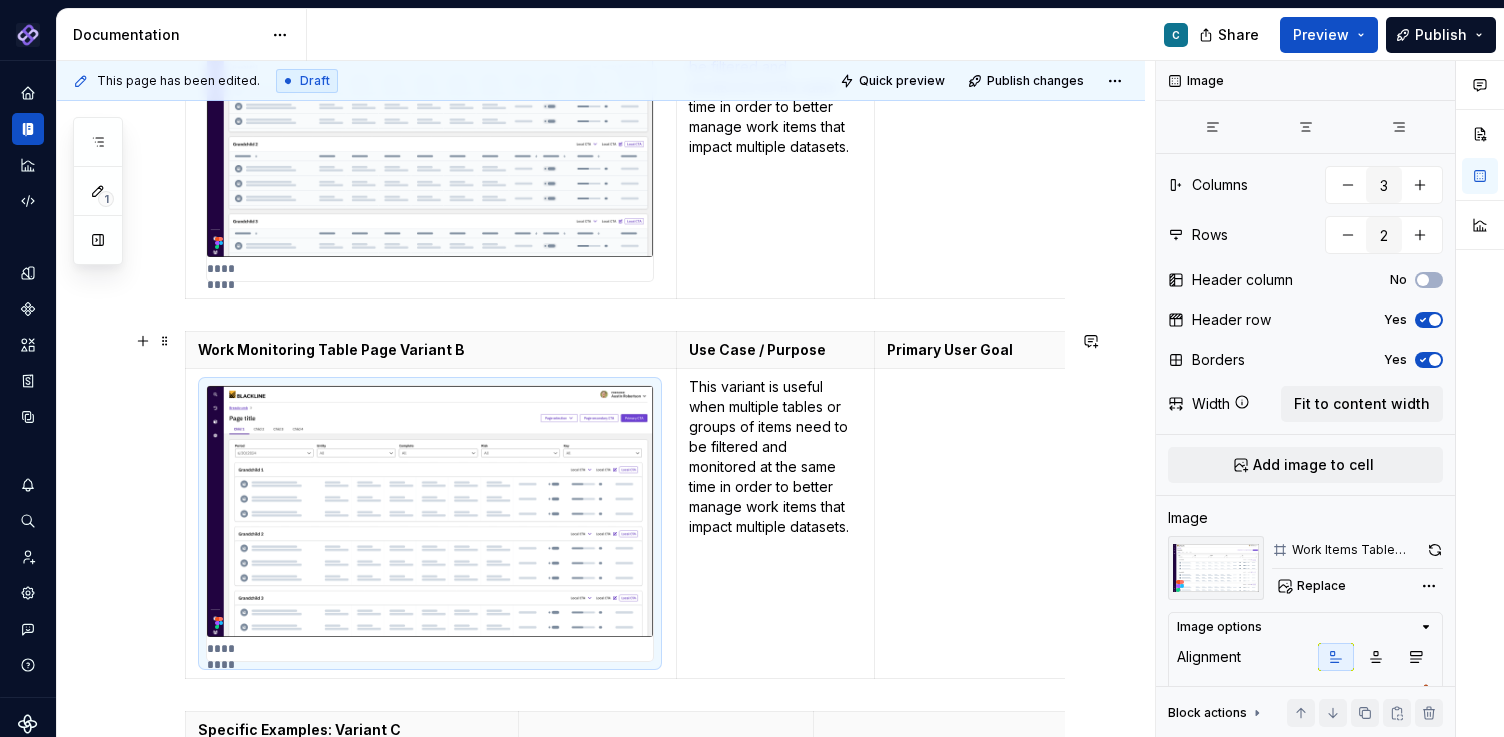 scroll, scrollTop: 1198, scrollLeft: 0, axis: vertical 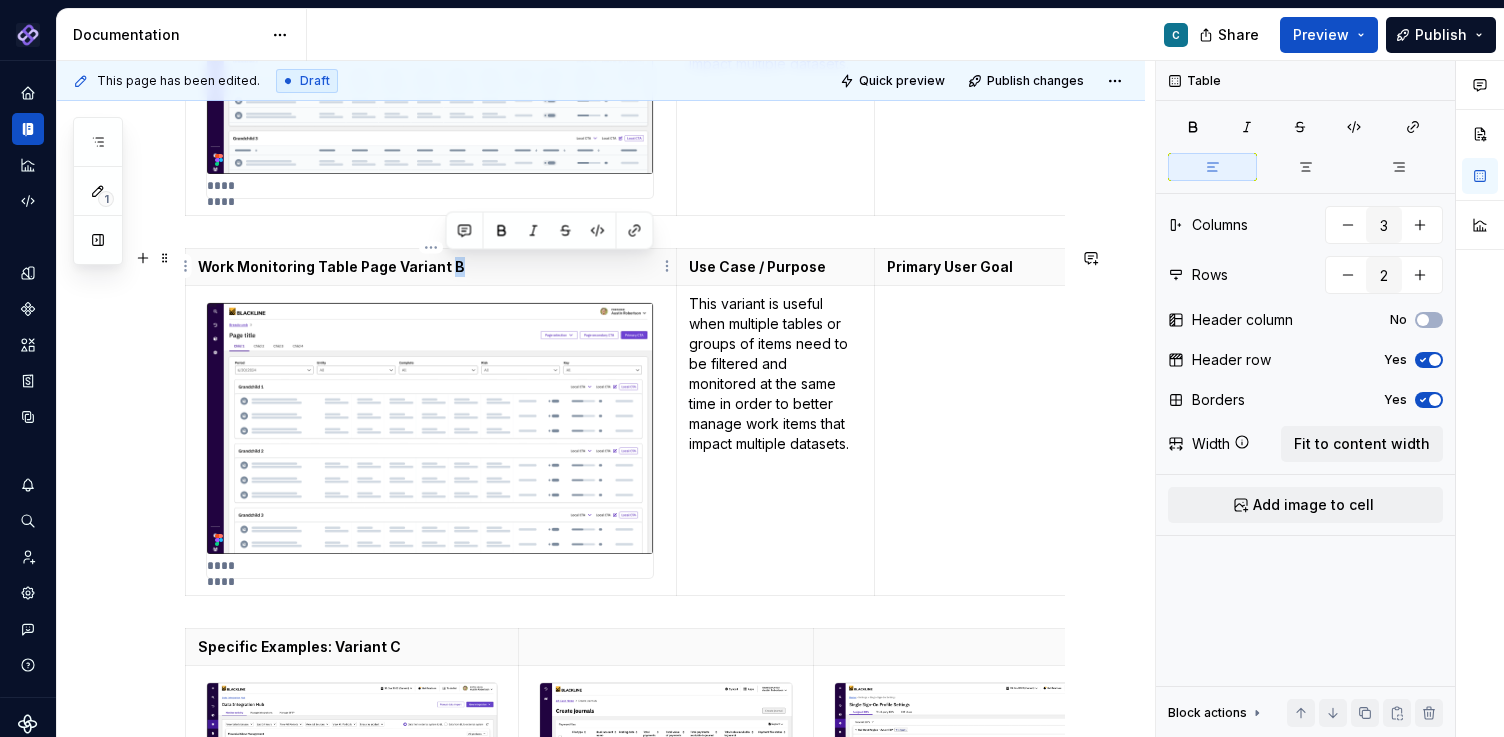 click on "Work Monitoring Table Page Variant B" at bounding box center (431, 267) 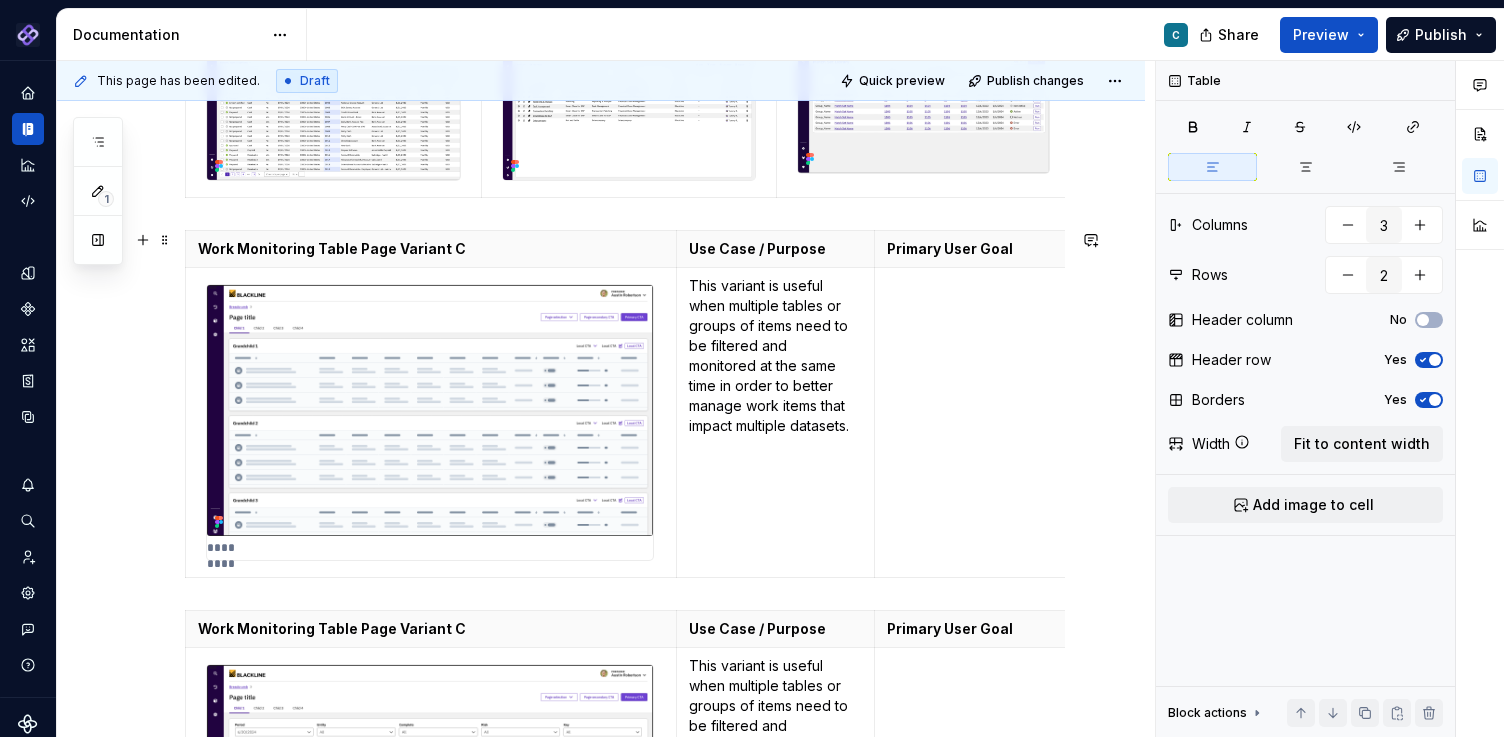 scroll, scrollTop: 820, scrollLeft: 0, axis: vertical 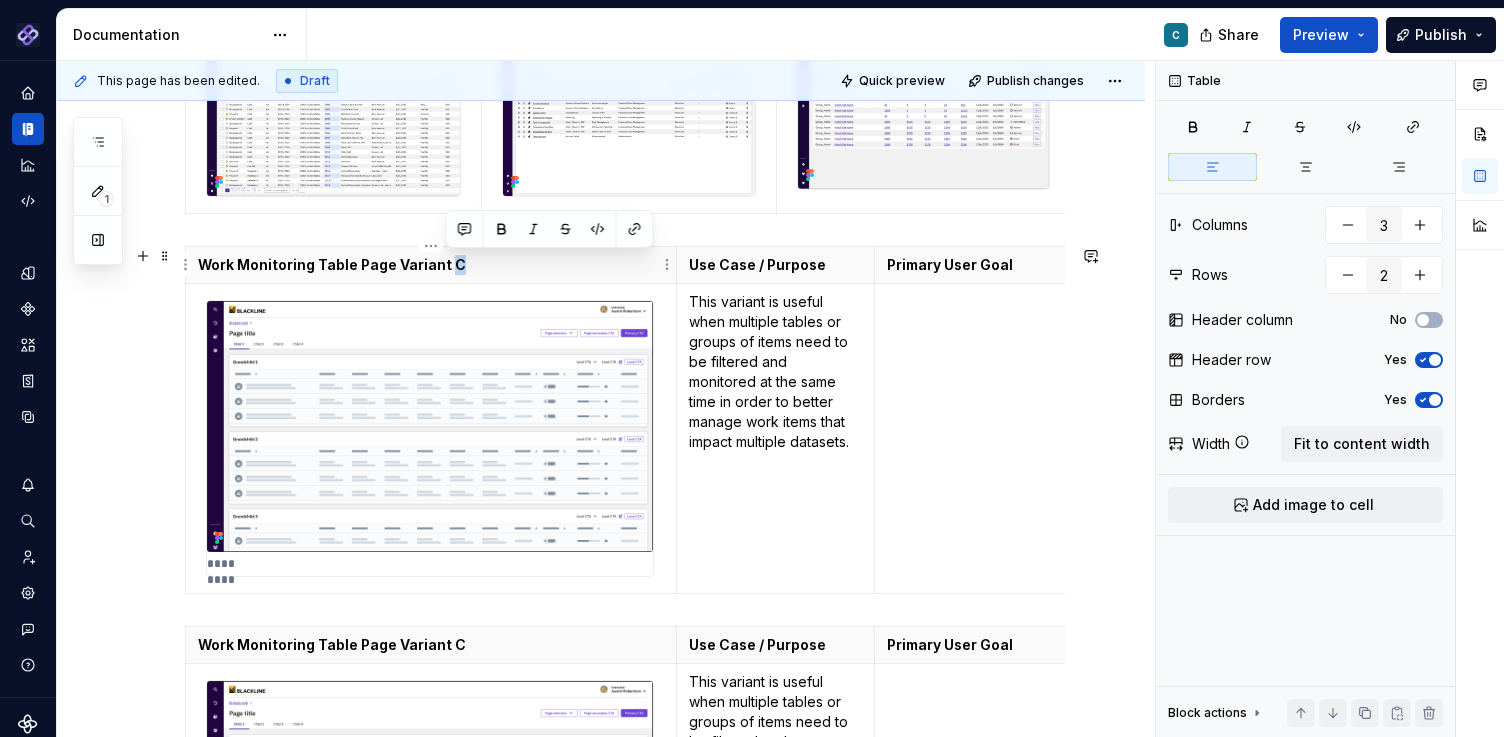drag, startPoint x: 460, startPoint y: 267, endPoint x: 447, endPoint y: 267, distance: 13 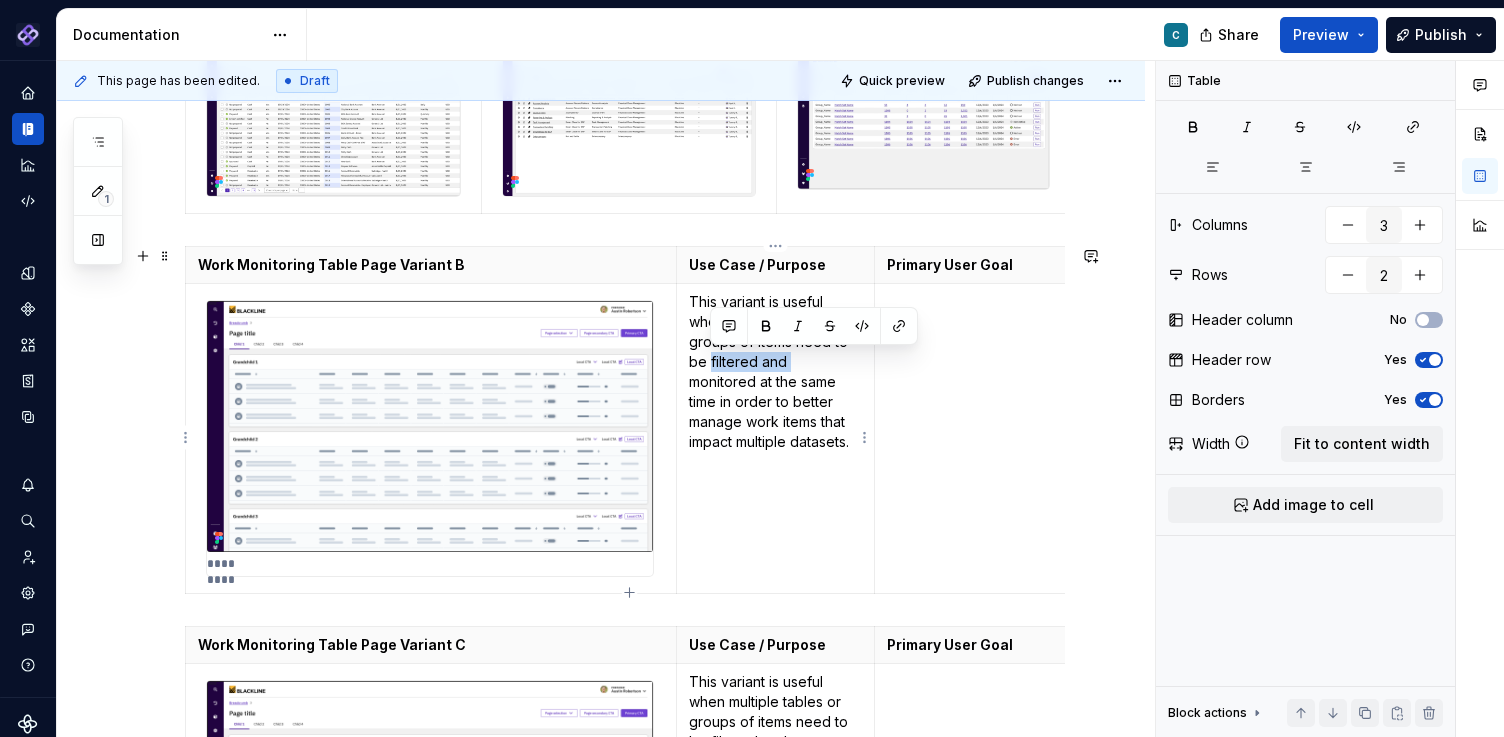 drag, startPoint x: 709, startPoint y: 365, endPoint x: 789, endPoint y: 364, distance: 80.00625 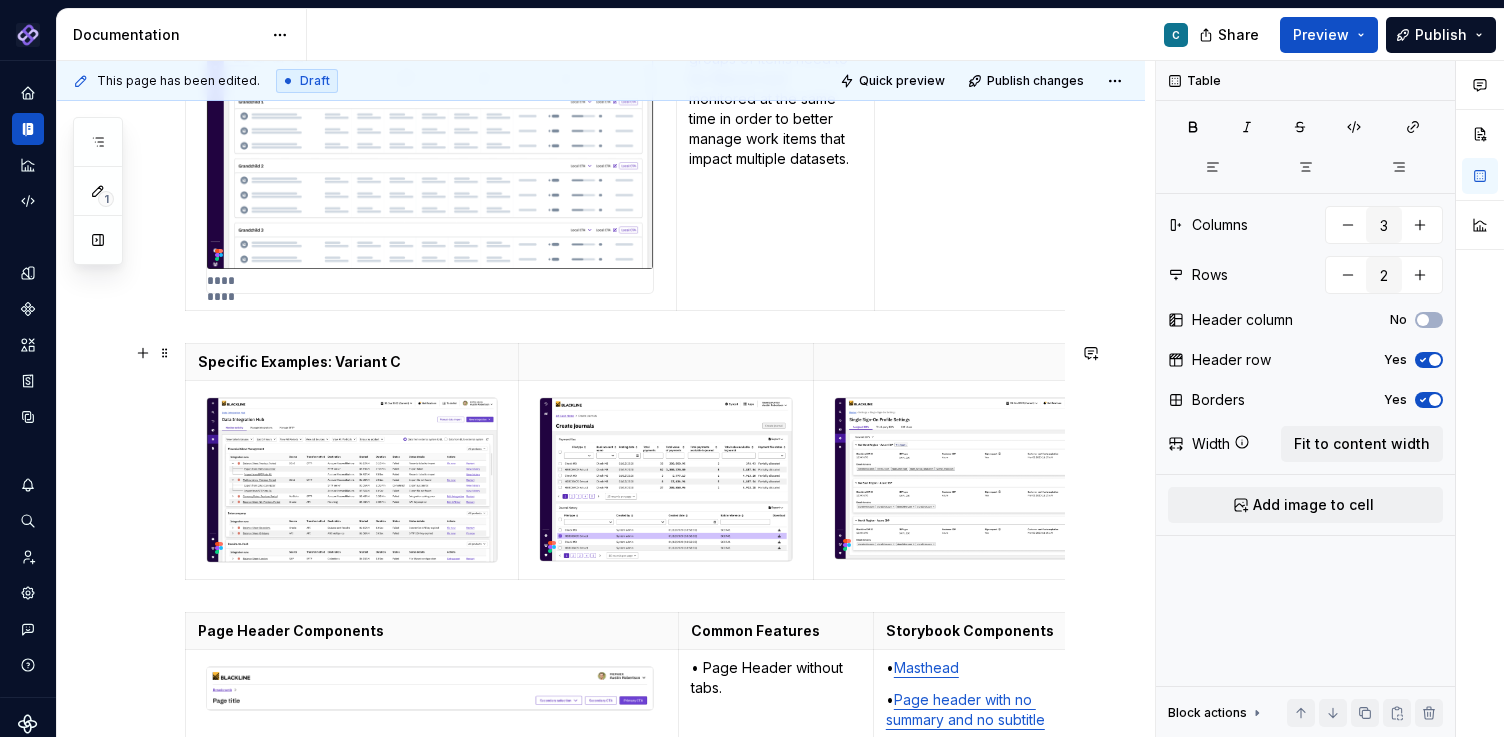 scroll, scrollTop: 1492, scrollLeft: 0, axis: vertical 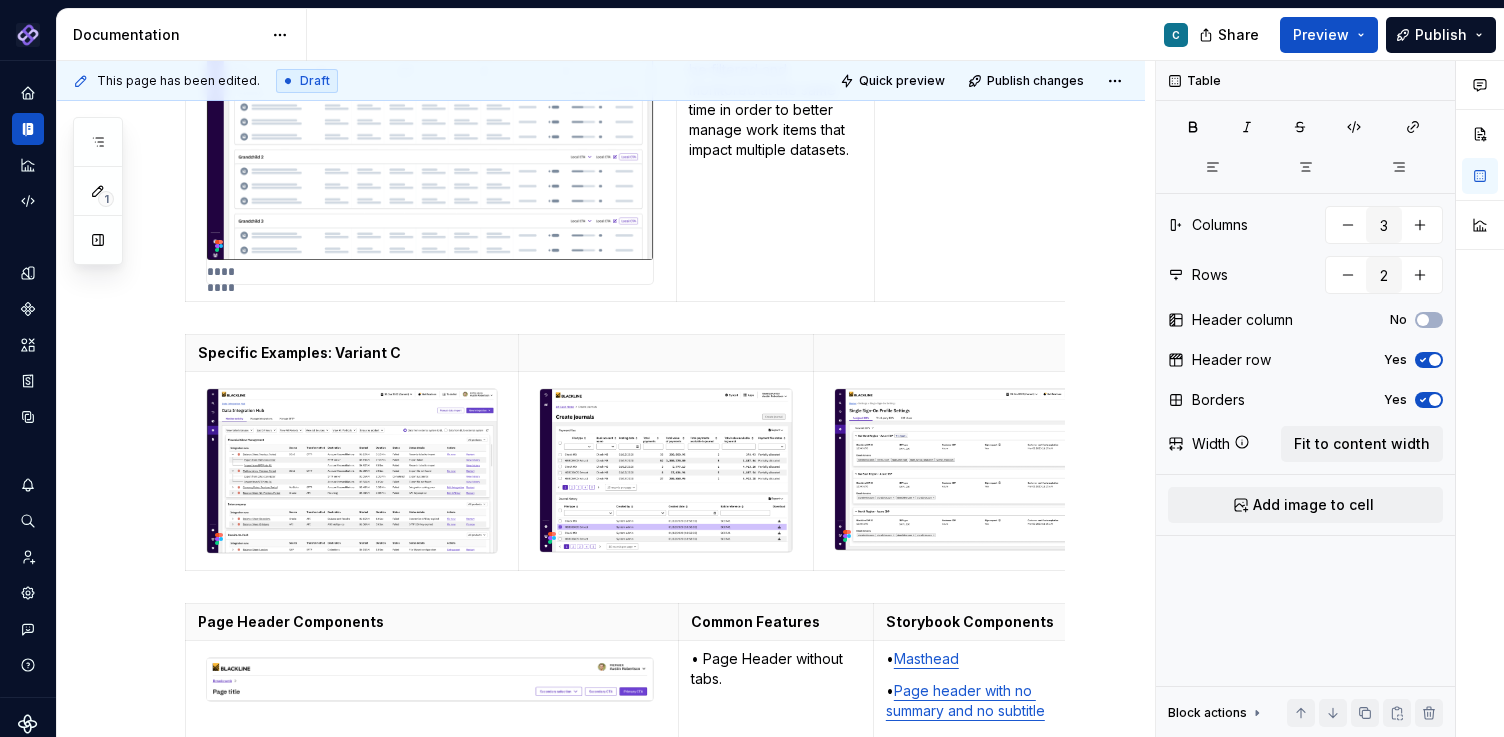 click at bounding box center (666, 471) 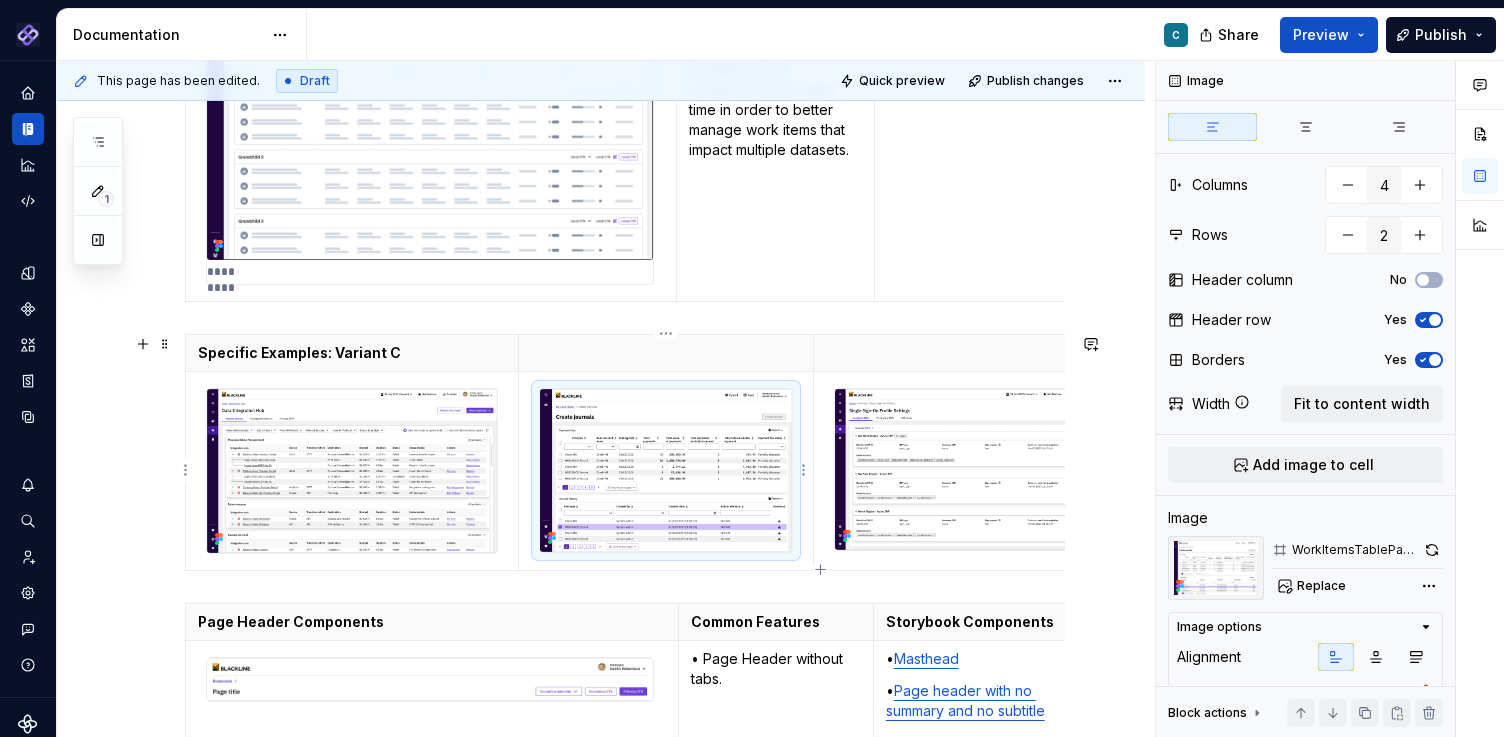 type on "*" 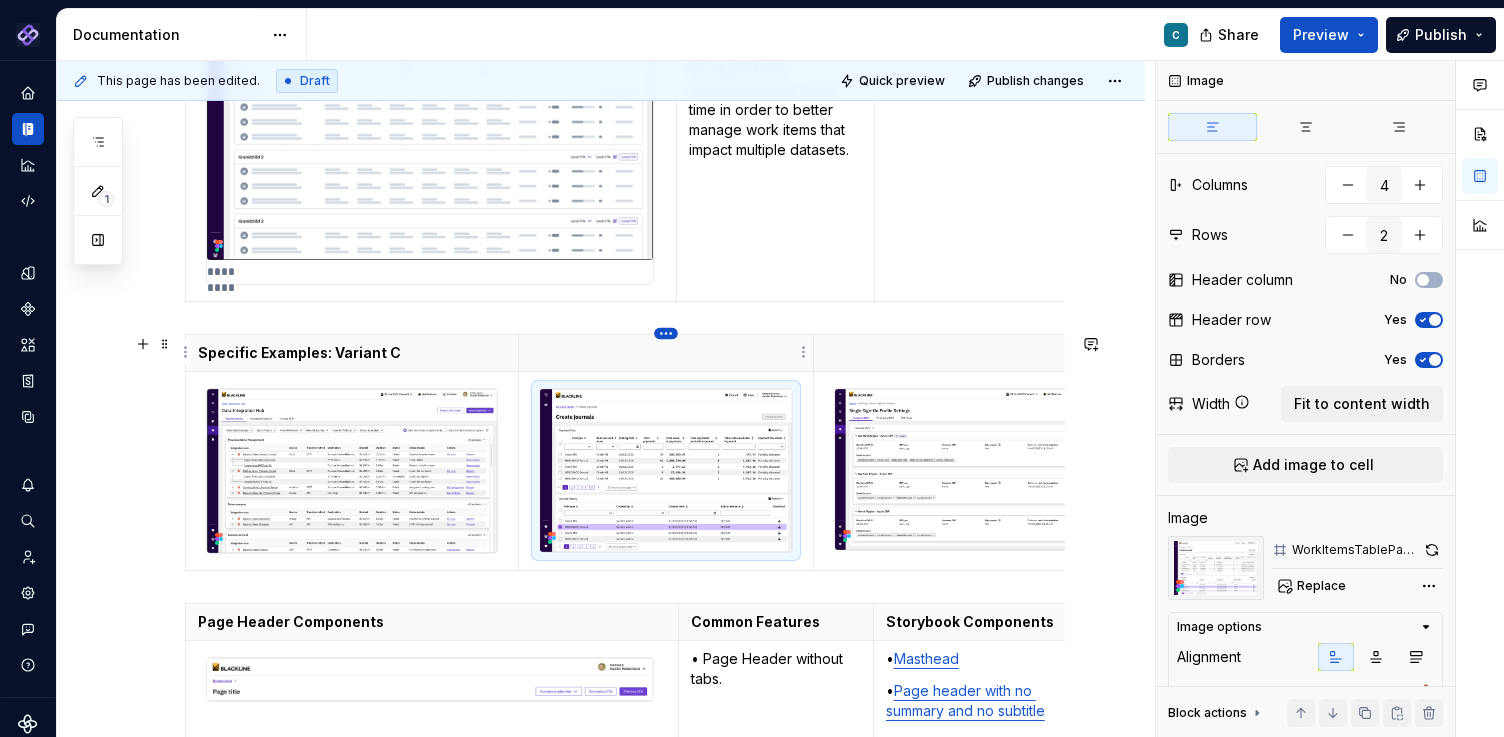 click on "Pantheon C Design system data Documentation C Share Preview Publish 1 Pages Add
Accessibility guide for tree Page tree.
Navigate the tree with the arrow keys. Common tree hotkeys apply. Further keybindings are available:
enter to execute primary action on focused item
f2 to start renaming the focused item
escape to abort renaming an item
control+d to start dragging selected items
Floorplans & Page Templates  PDS Organization Floorplans Dashboard Floorplans Table Floorplans C Item Detail Drilldown Floorplans Editing Floorplans Dashboard Pages Dashboards Pivot Table Report Pages Table Pages Anatomy & States No Page Tabs Page Tabs Subtitle Status Summary KPI Summary  Page Filters Process Progress Tracker Item Detail Drilldown Pages Financial Close Products Invoice-To-Cash Products Intercompany Products 360 Studio Products Workspace Editing Pages Horizontal Split Workspaces Vertical Split Workspaces Multi-Panel Workspaces Canvas Workspaces ." at bounding box center [752, 368] 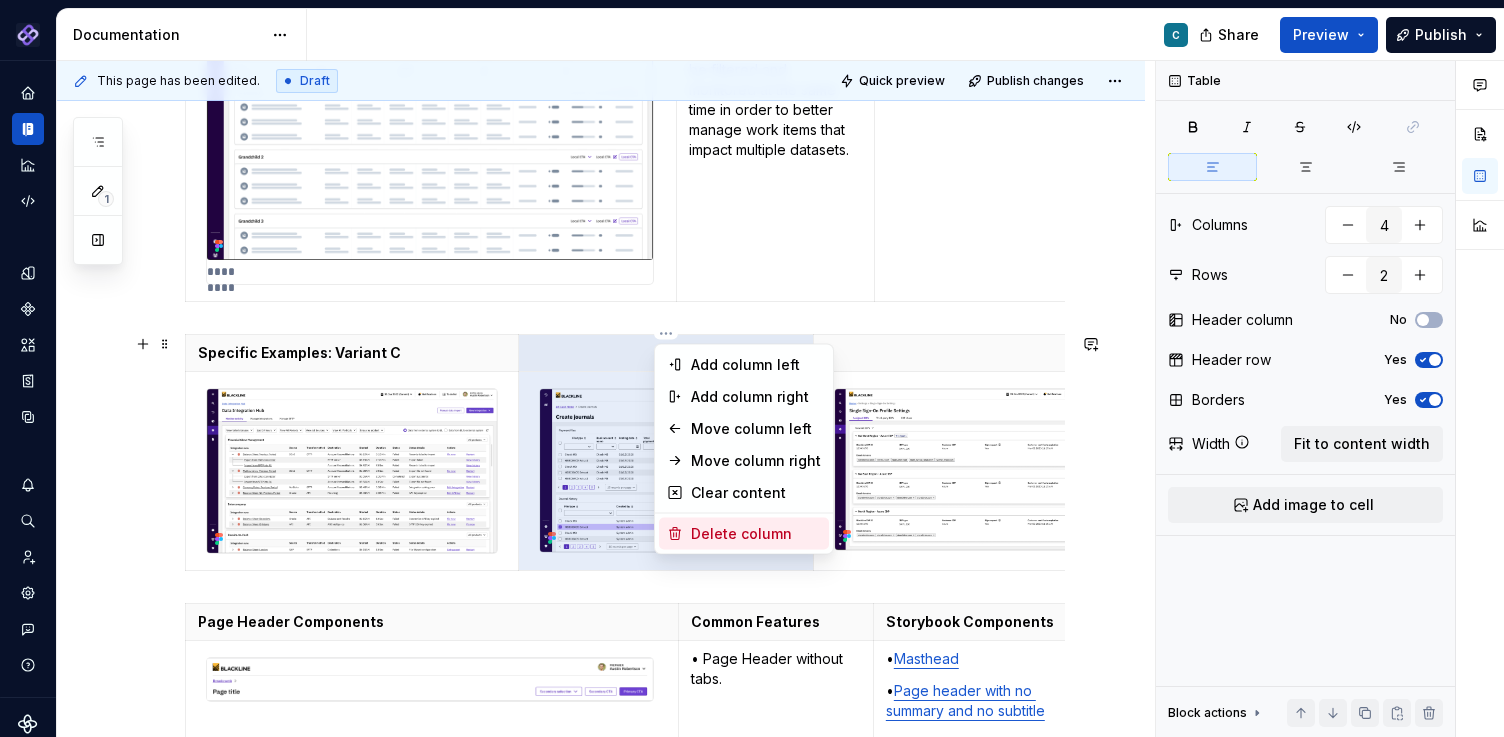 click on "Delete column" at bounding box center [756, 534] 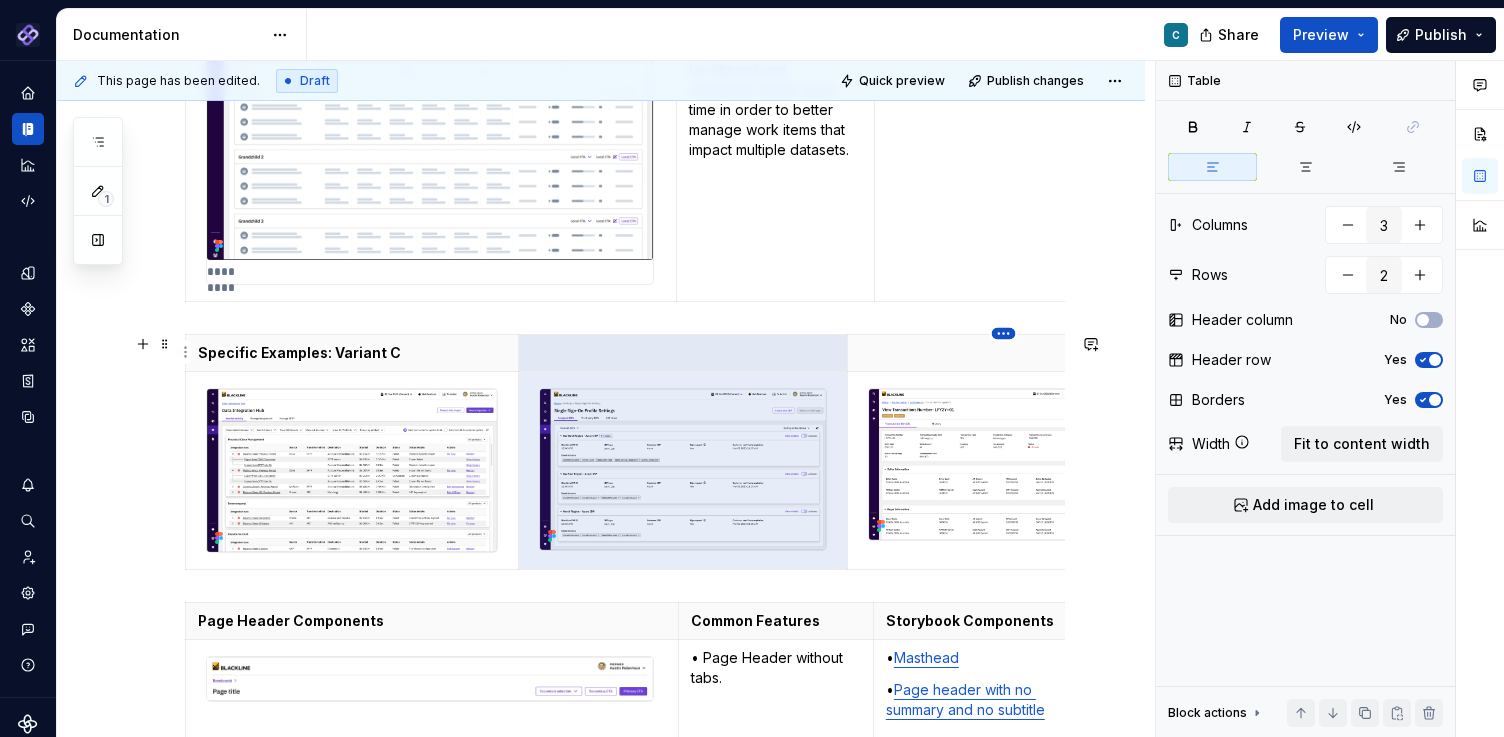 type on "4" 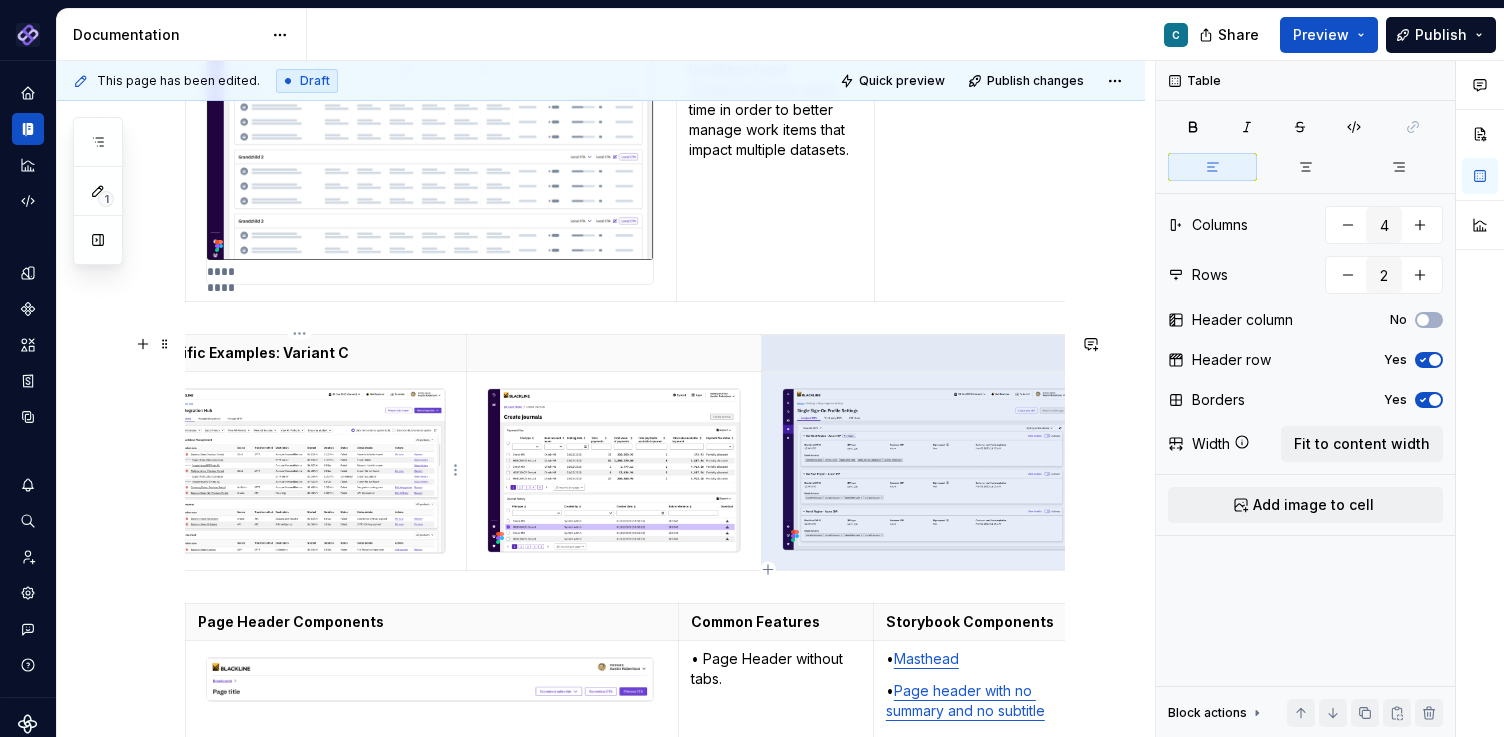 scroll, scrollTop: 0, scrollLeft: 0, axis: both 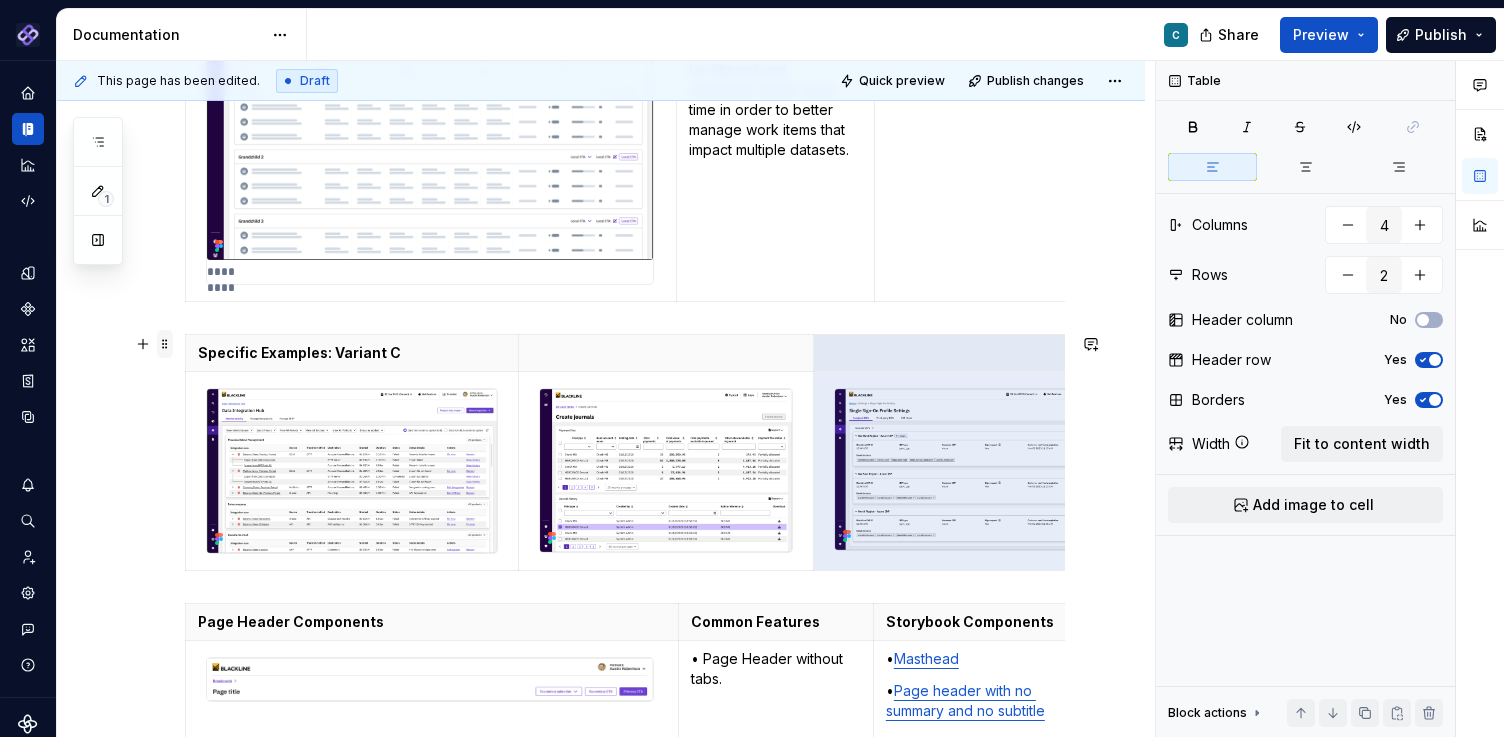 click at bounding box center [165, 344] 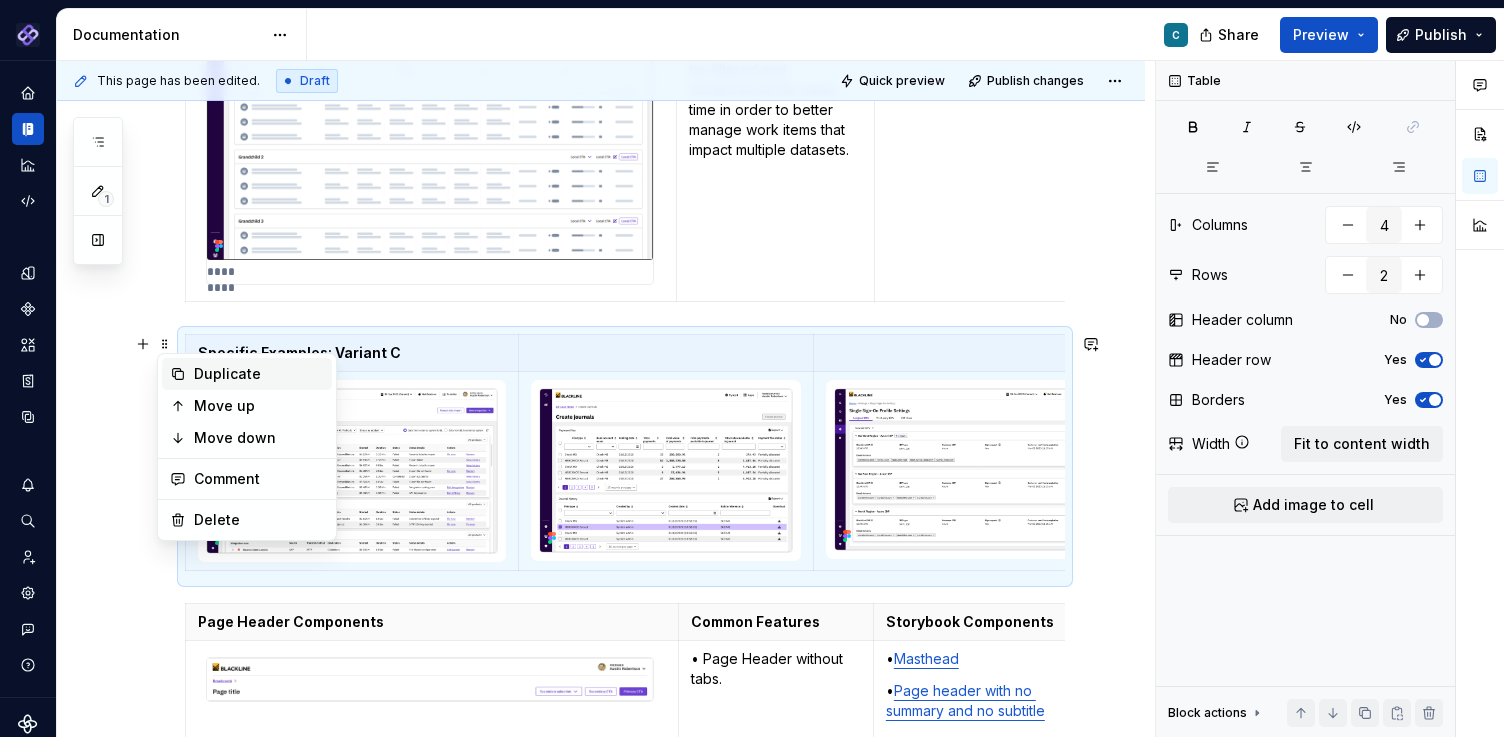 click on "Duplicate" at bounding box center [259, 374] 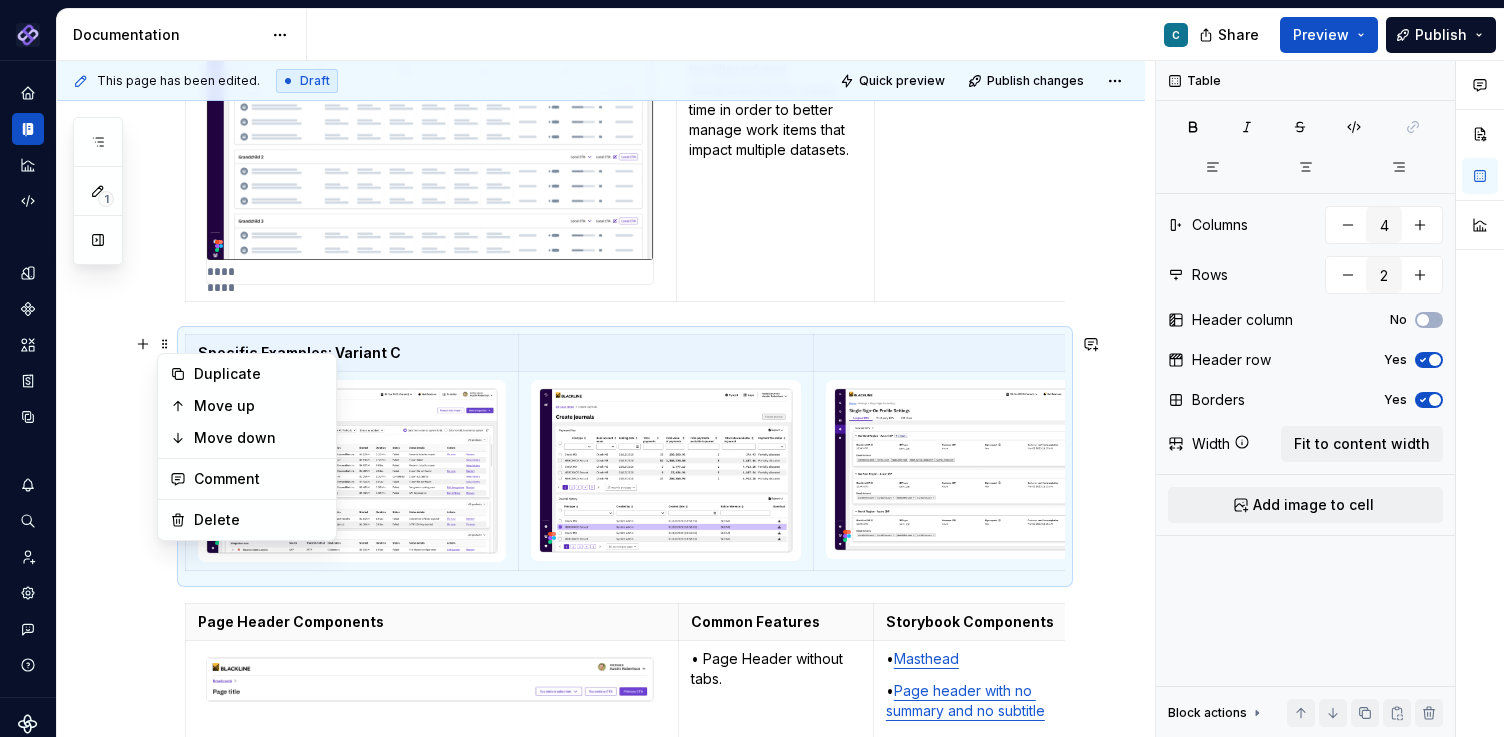 scroll, scrollTop: 1601, scrollLeft: 0, axis: vertical 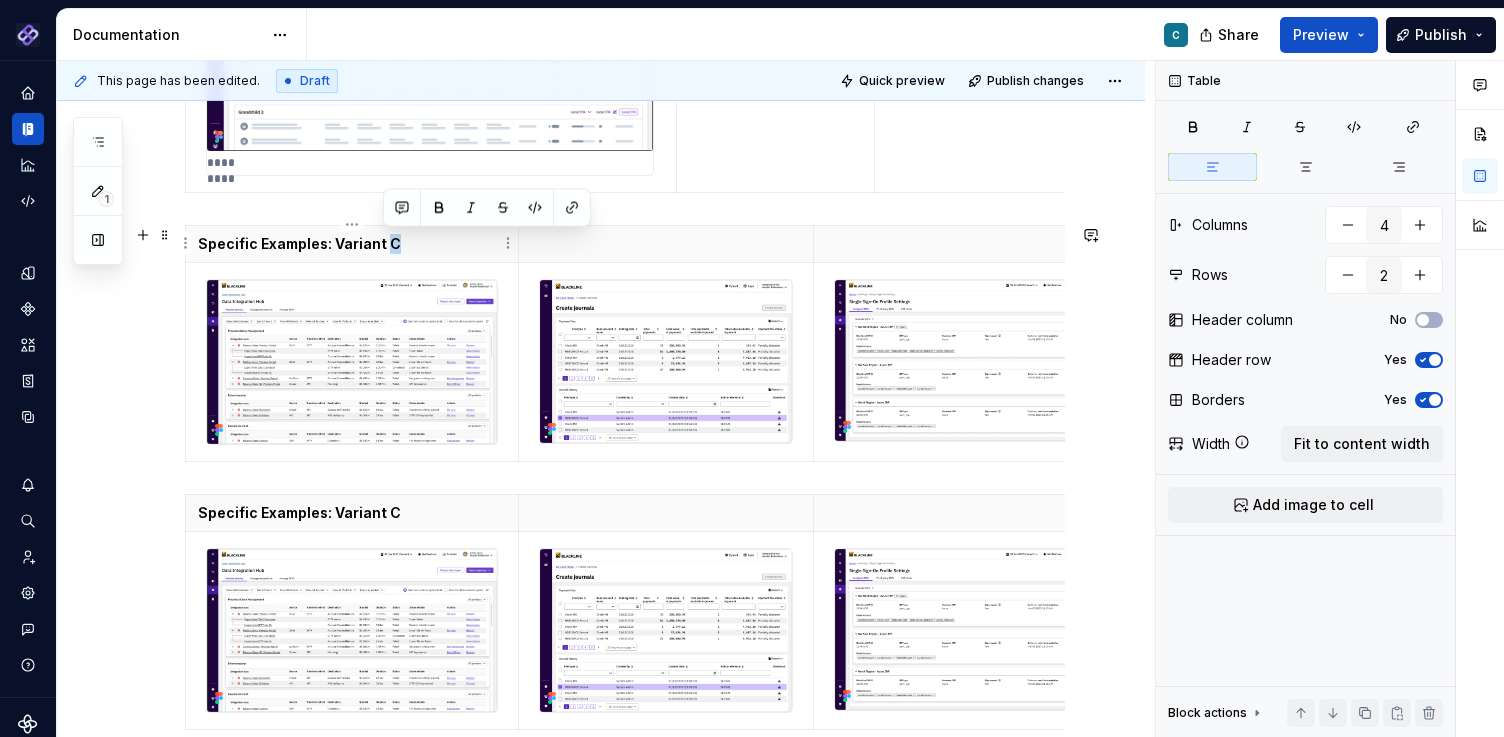 click on "Specific Examples: Variant C" at bounding box center [352, 244] 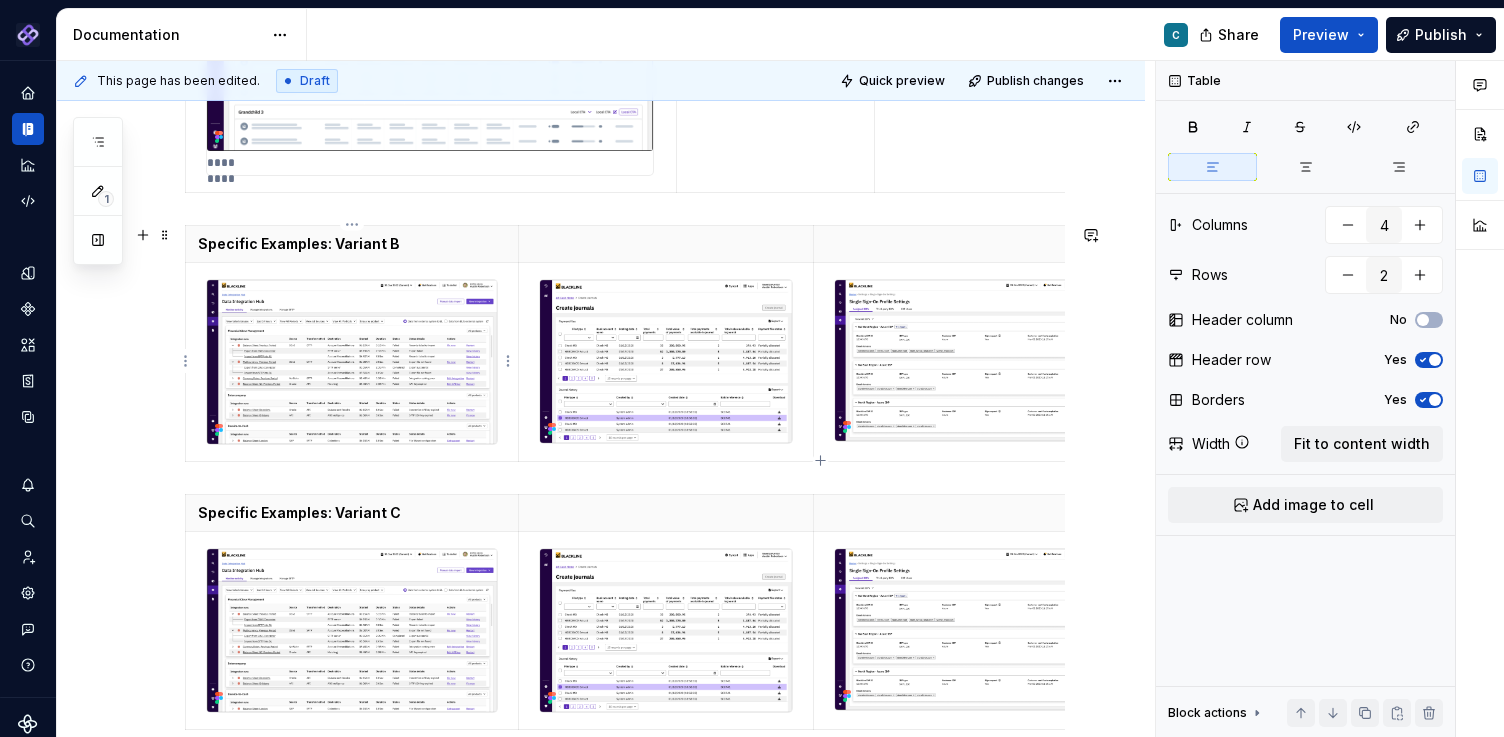 type on "*" 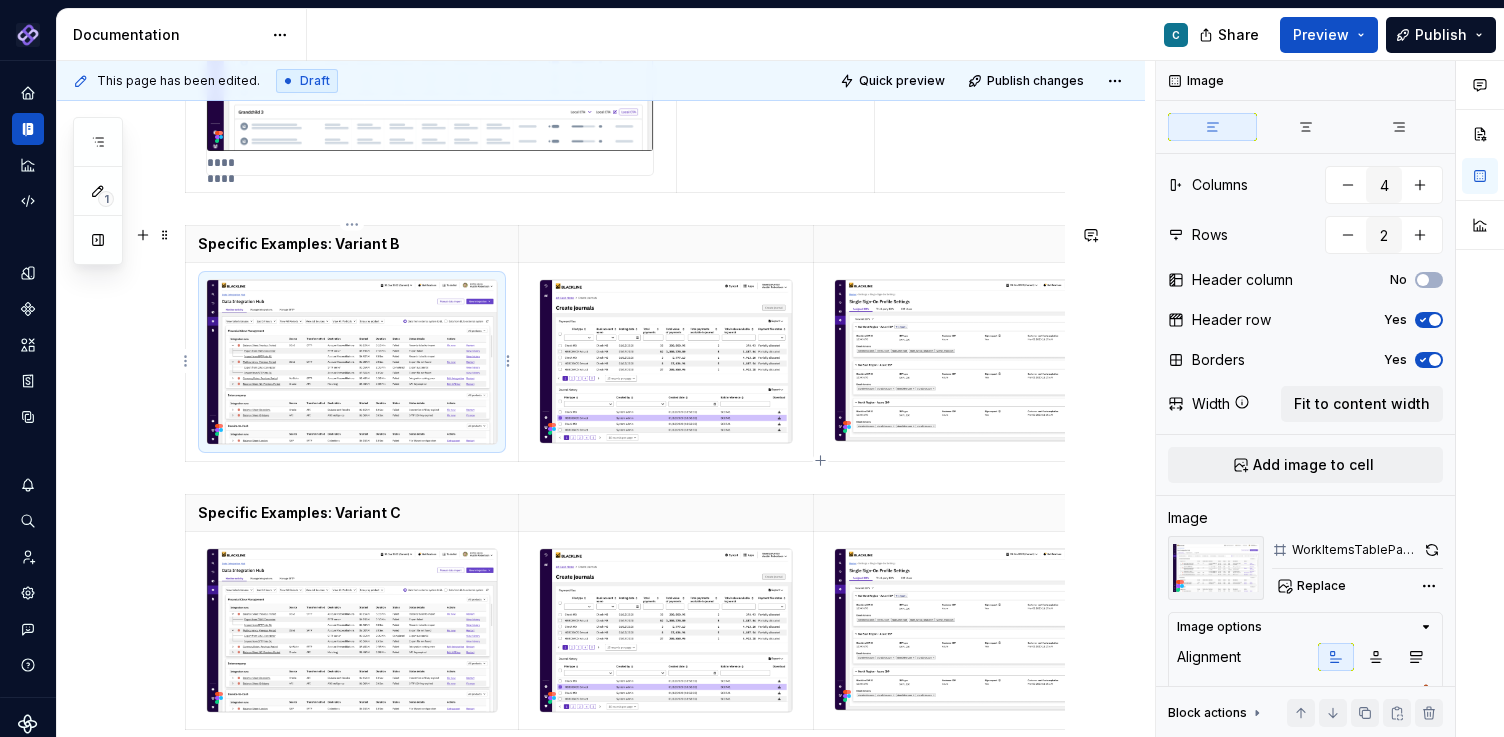 click at bounding box center (352, 362) 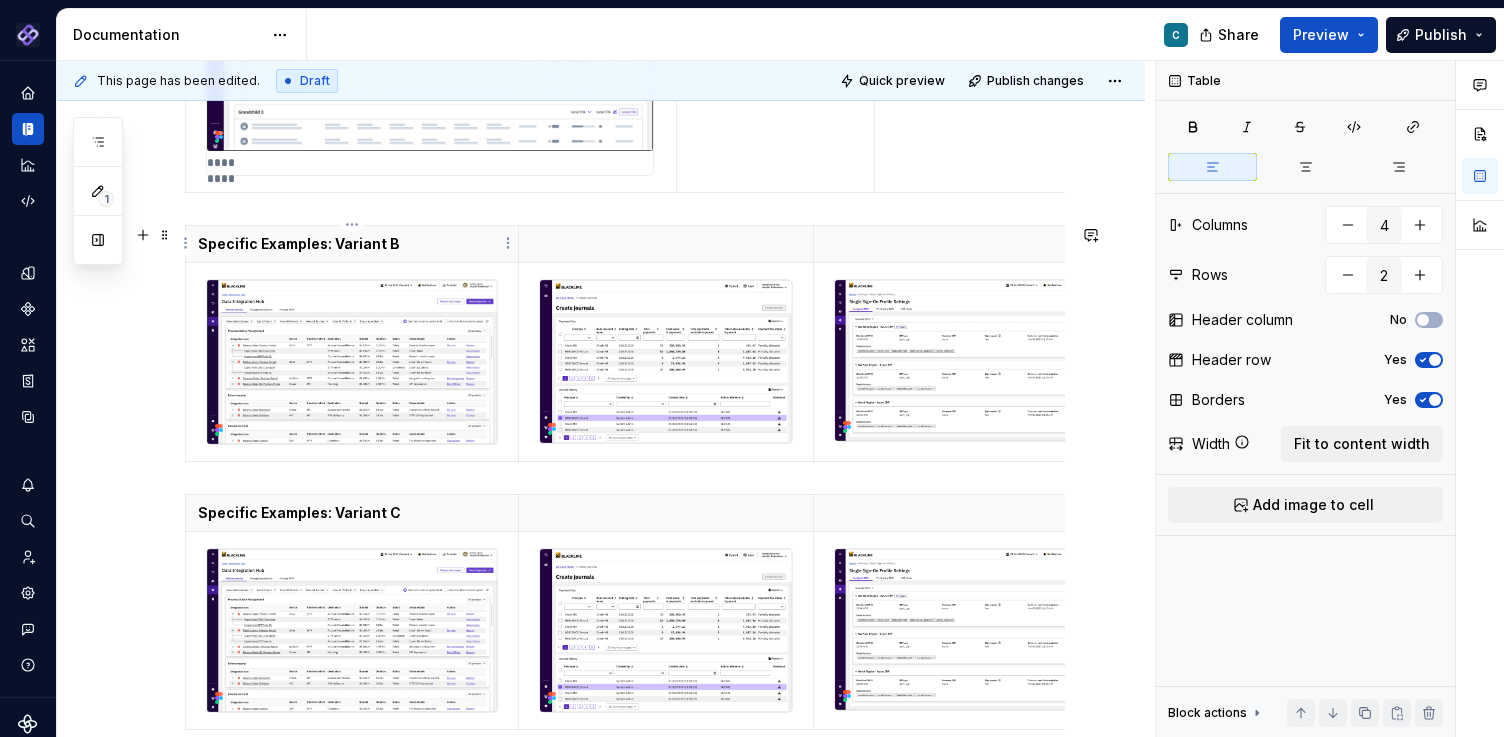 click on "Specific Examples: Variant B" at bounding box center [352, 244] 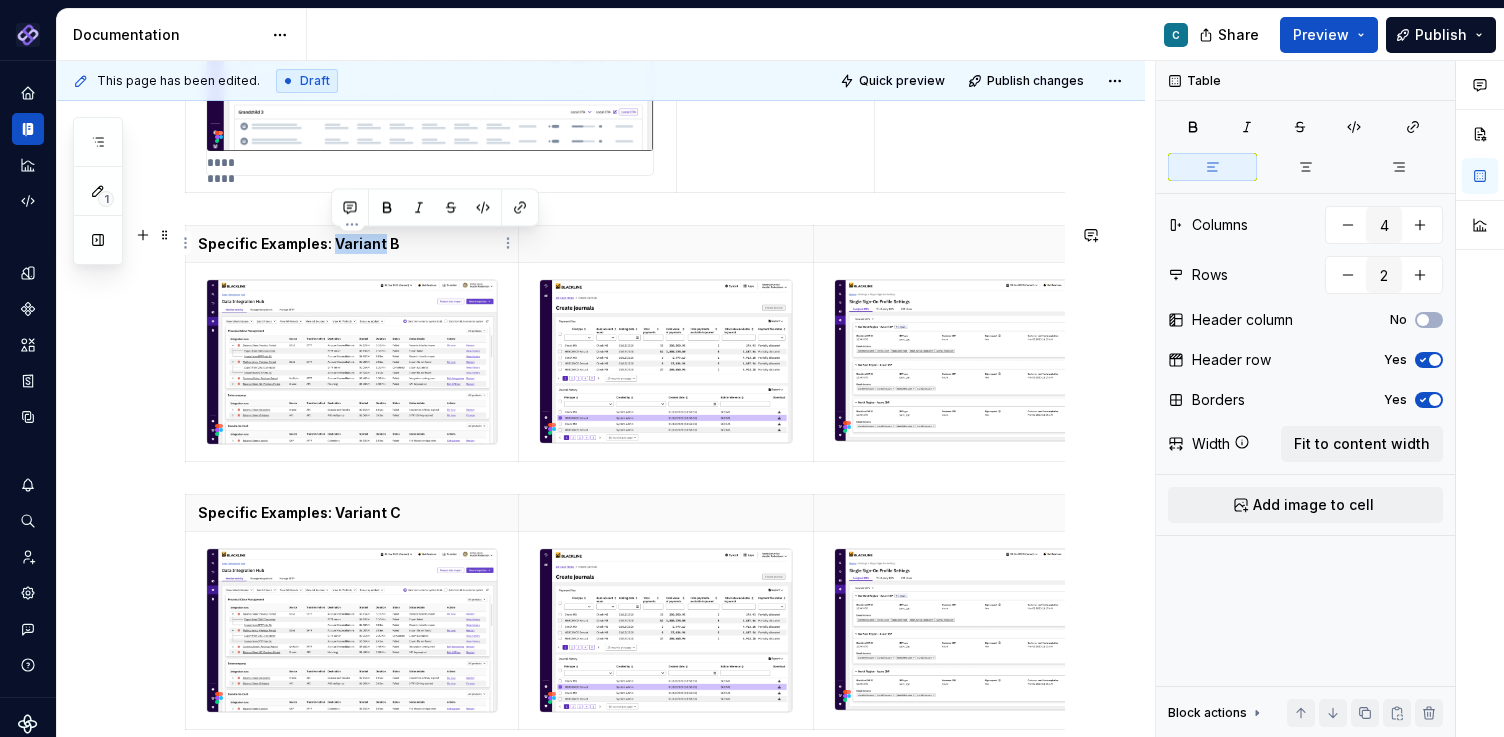 click on "Specific Examples: Variant B" at bounding box center [352, 244] 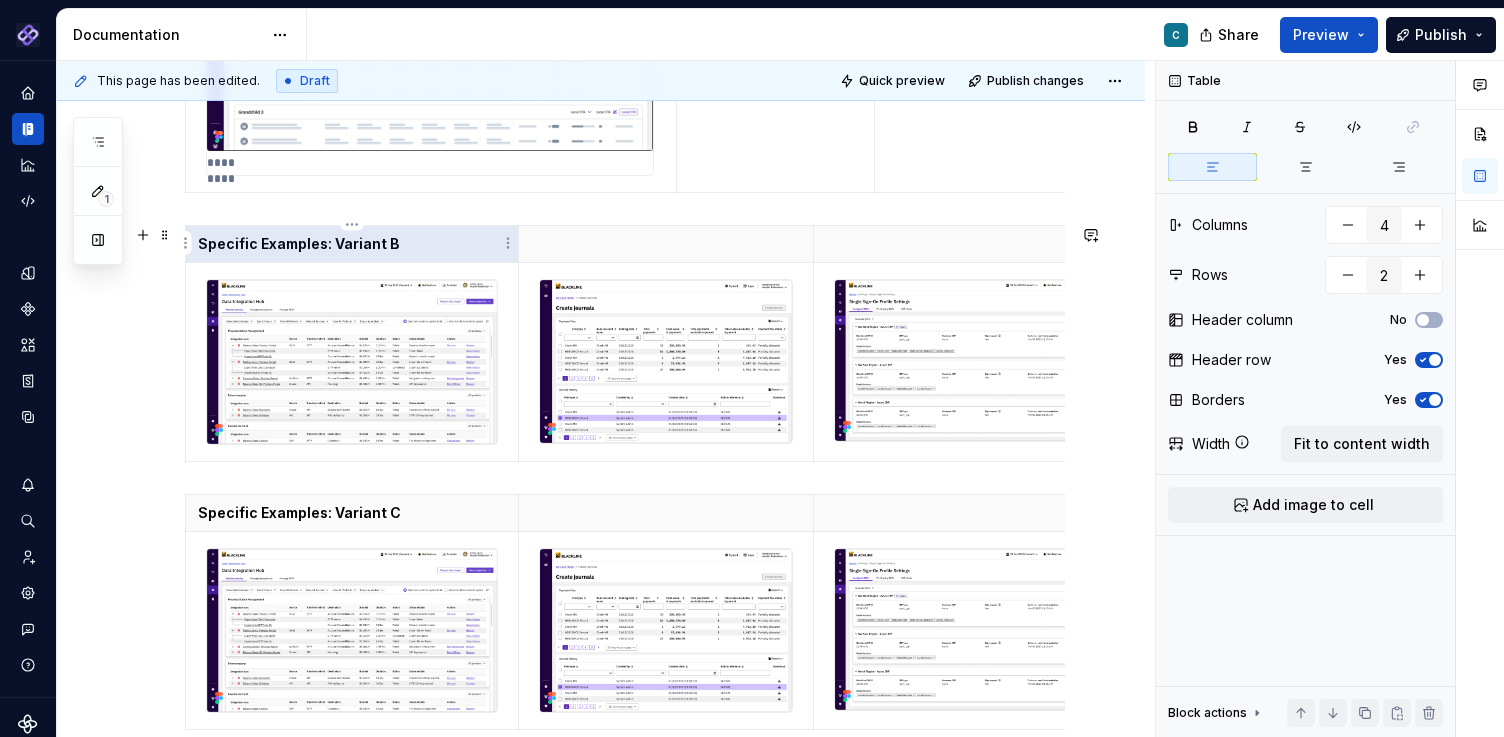 click on "Specific Examples: Variant B" at bounding box center (352, 244) 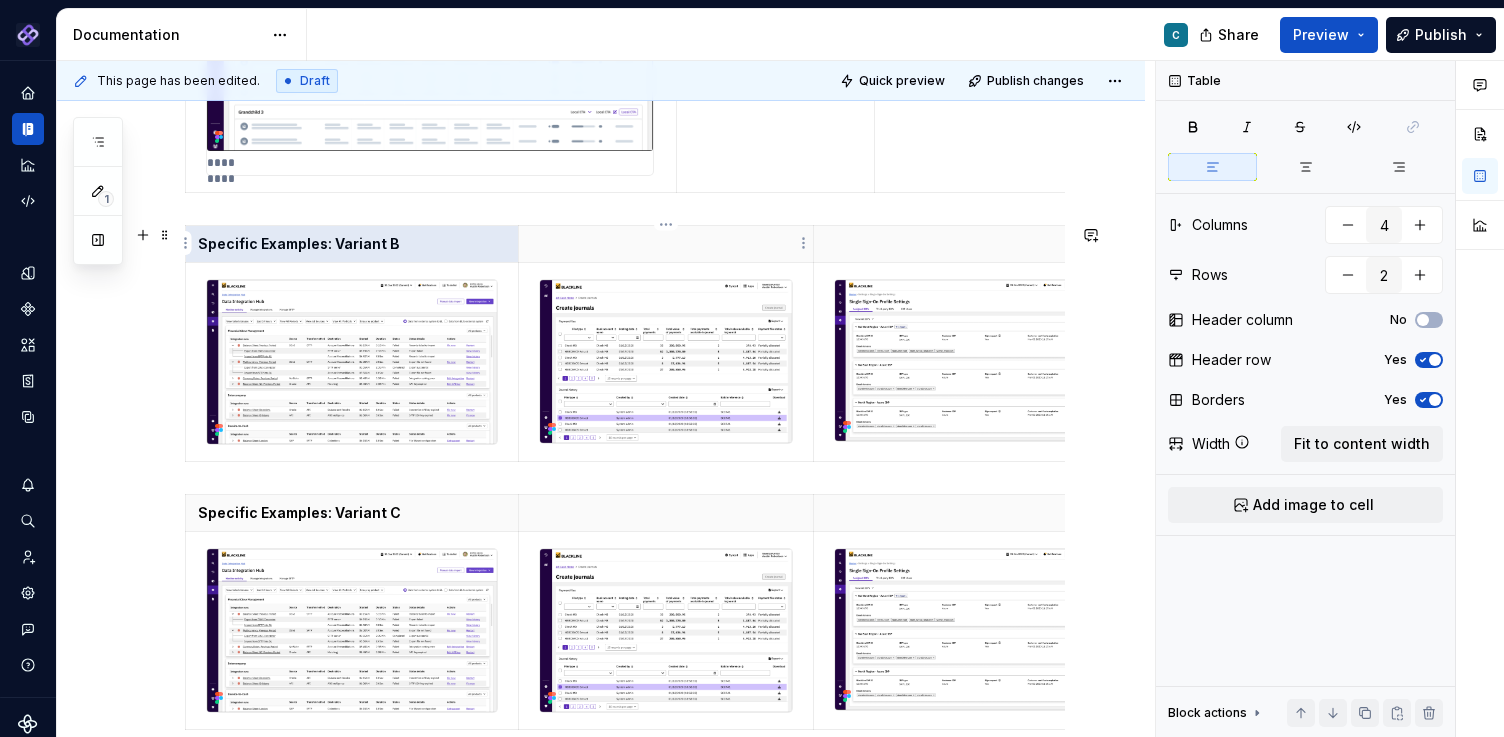 click at bounding box center (666, 244) 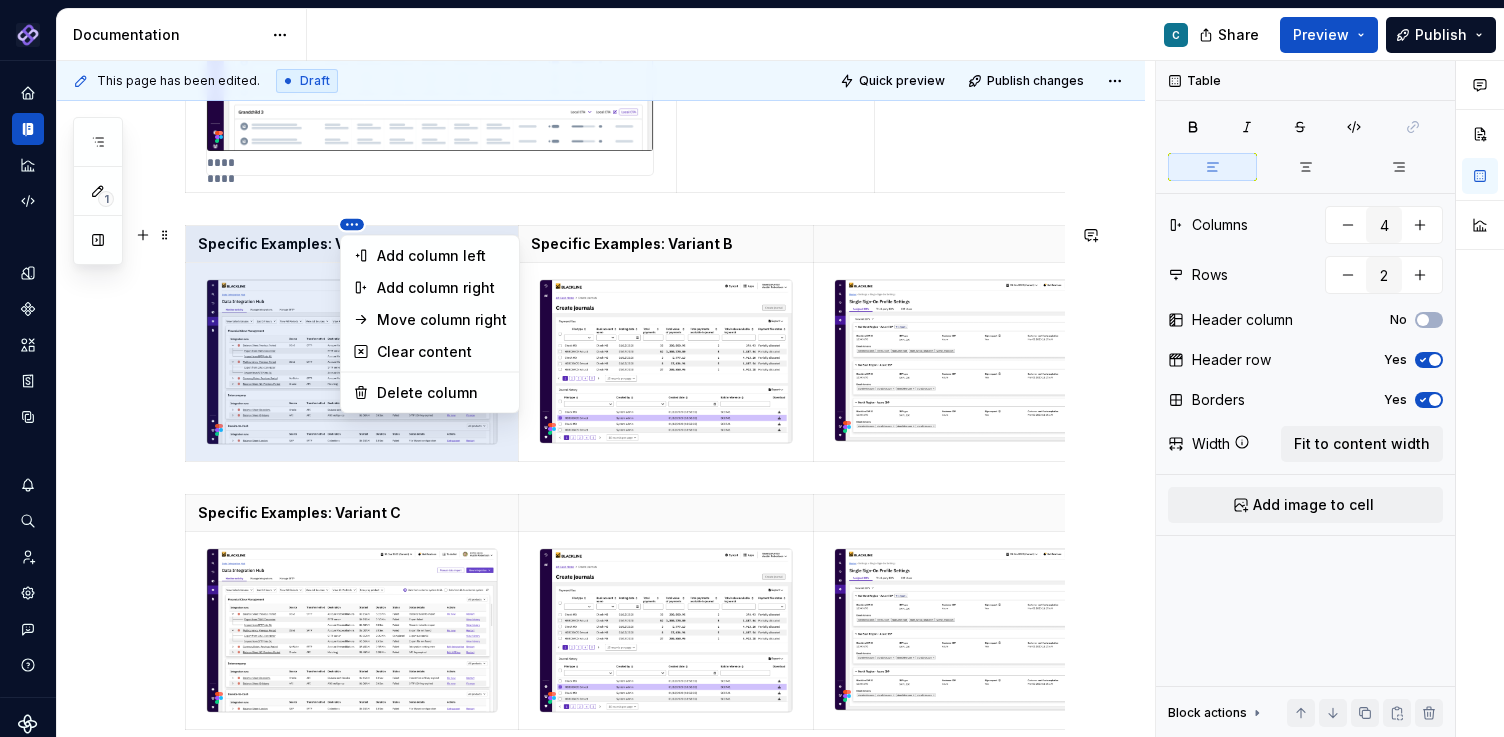 click on "Pantheon C Design system data Documentation C Share Preview Publish 1 Pages Add
Accessibility guide for tree Page tree.
Navigate the tree with the arrow keys. Common tree hotkeys apply. Further keybindings are available:
enter to execute primary action on focused item
f2 to start renaming the focused item
escape to abort renaming an item
control+d to start dragging selected items
Floorplans & Page Templates  PDS Organization Floorplans Dashboard Floorplans Table Floorplans C Item Detail Drilldown Floorplans Editing Floorplans Dashboard Pages Dashboards Pivot Table Report Pages Table Pages Anatomy & States No Page Tabs Page Tabs Subtitle Status Summary KPI Summary  Page Filters Process Progress Tracker Item Detail Drilldown Pages Financial Close Products Invoice-To-Cash Products Intercompany Products 360 Studio Products Workspace Editing Pages Horizontal Split Workspaces Vertical Split Workspaces Multi-Panel Workspaces Canvas Workspaces ." at bounding box center (752, 368) 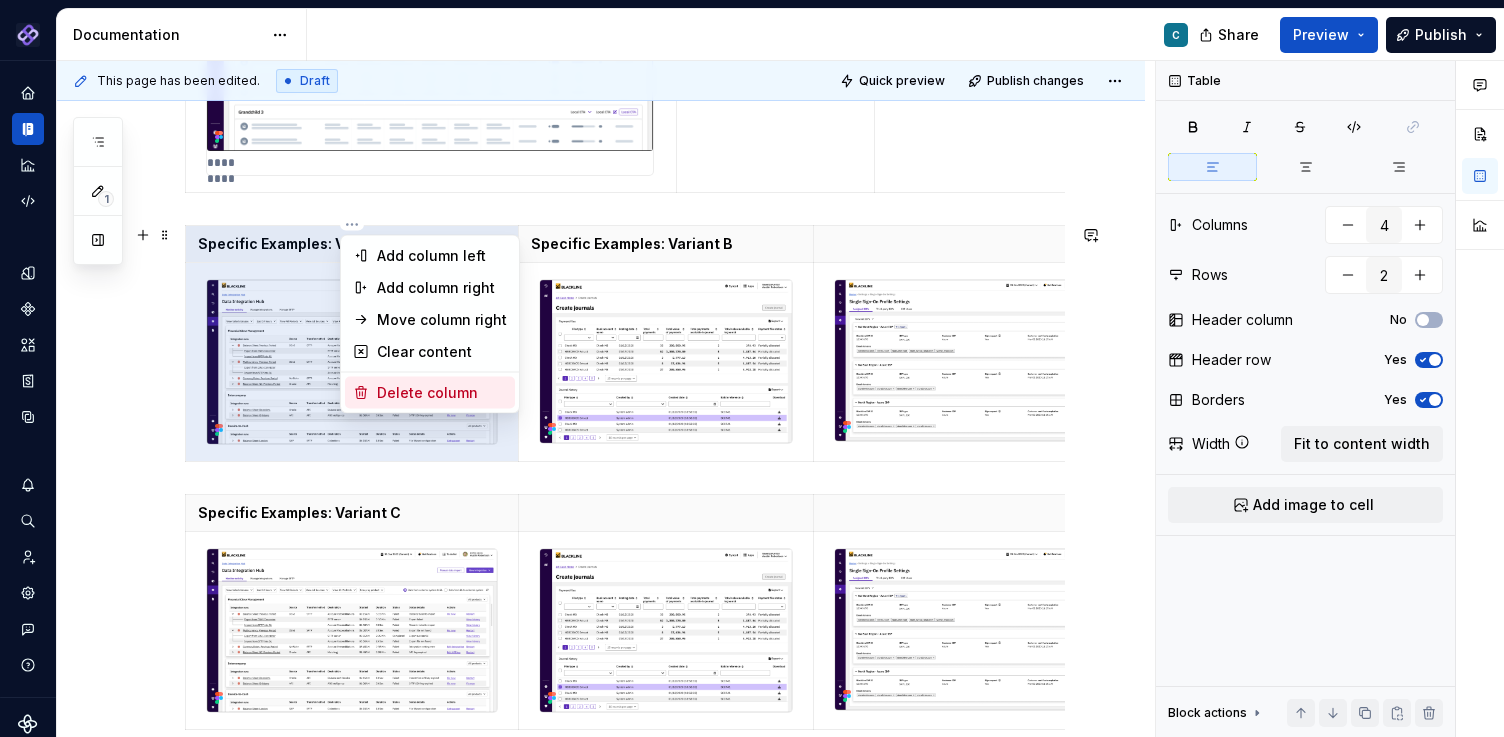 click on "Delete column" at bounding box center (442, 393) 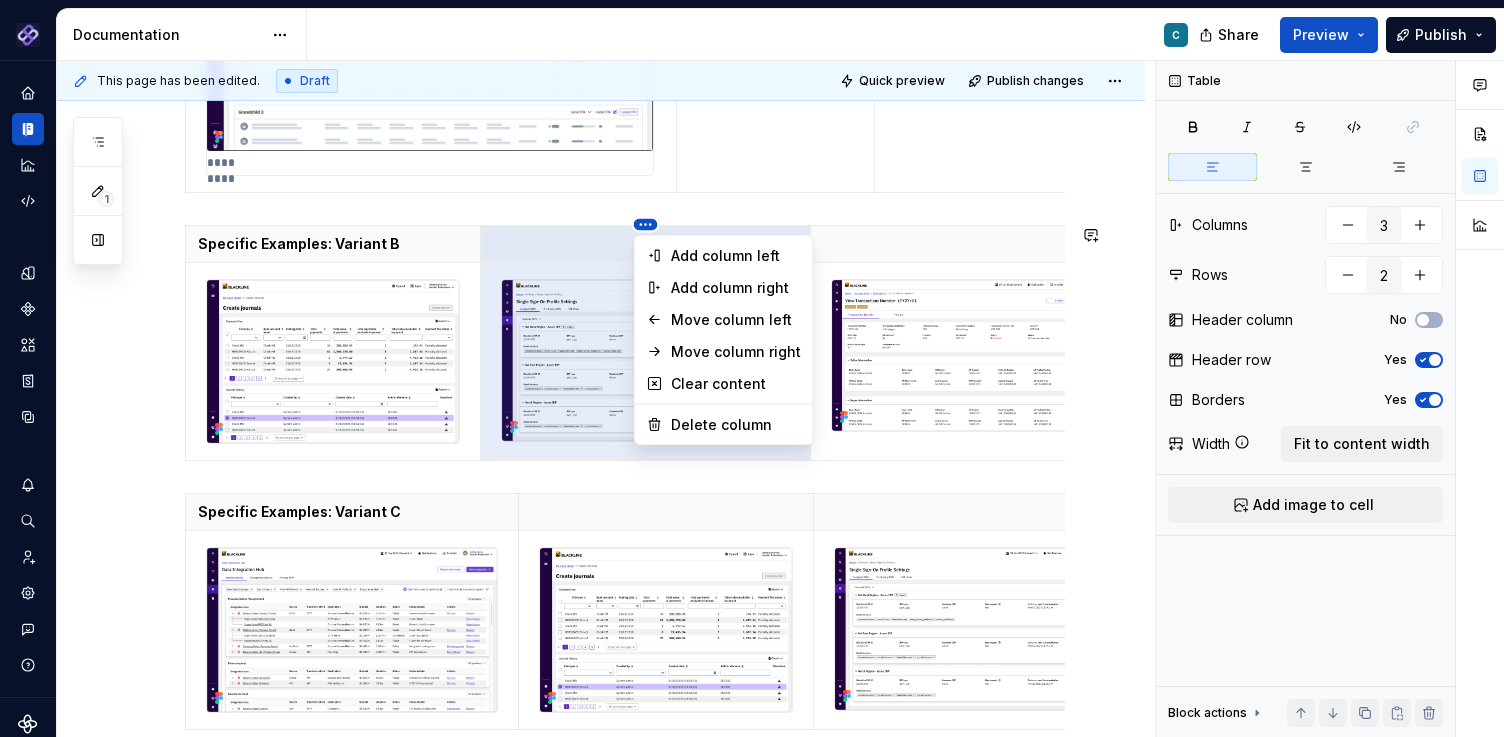 click on "Pantheon C Design system data Documentation C Share Preview Publish 1 Pages Add
Accessibility guide for tree Page tree.
Navigate the tree with the arrow keys. Common tree hotkeys apply. Further keybindings are available:
enter to execute primary action on focused item
f2 to start renaming the focused item
escape to abort renaming an item
control+d to start dragging selected items
Floorplans & Page Templates  PDS Organization Floorplans Dashboard Floorplans Table Floorplans C Item Detail Drilldown Floorplans Editing Floorplans Dashboard Pages Dashboards Pivot Table Report Pages Table Pages Anatomy & States No Page Tabs Page Tabs Subtitle Status Summary KPI Summary  Page Filters Process Progress Tracker Item Detail Drilldown Pages Financial Close Products Invoice-To-Cash Products Intercompany Products 360 Studio Products Workspace Editing Pages Horizontal Split Workspaces Vertical Split Workspaces Multi-Panel Workspaces Canvas Workspaces ." at bounding box center [752, 368] 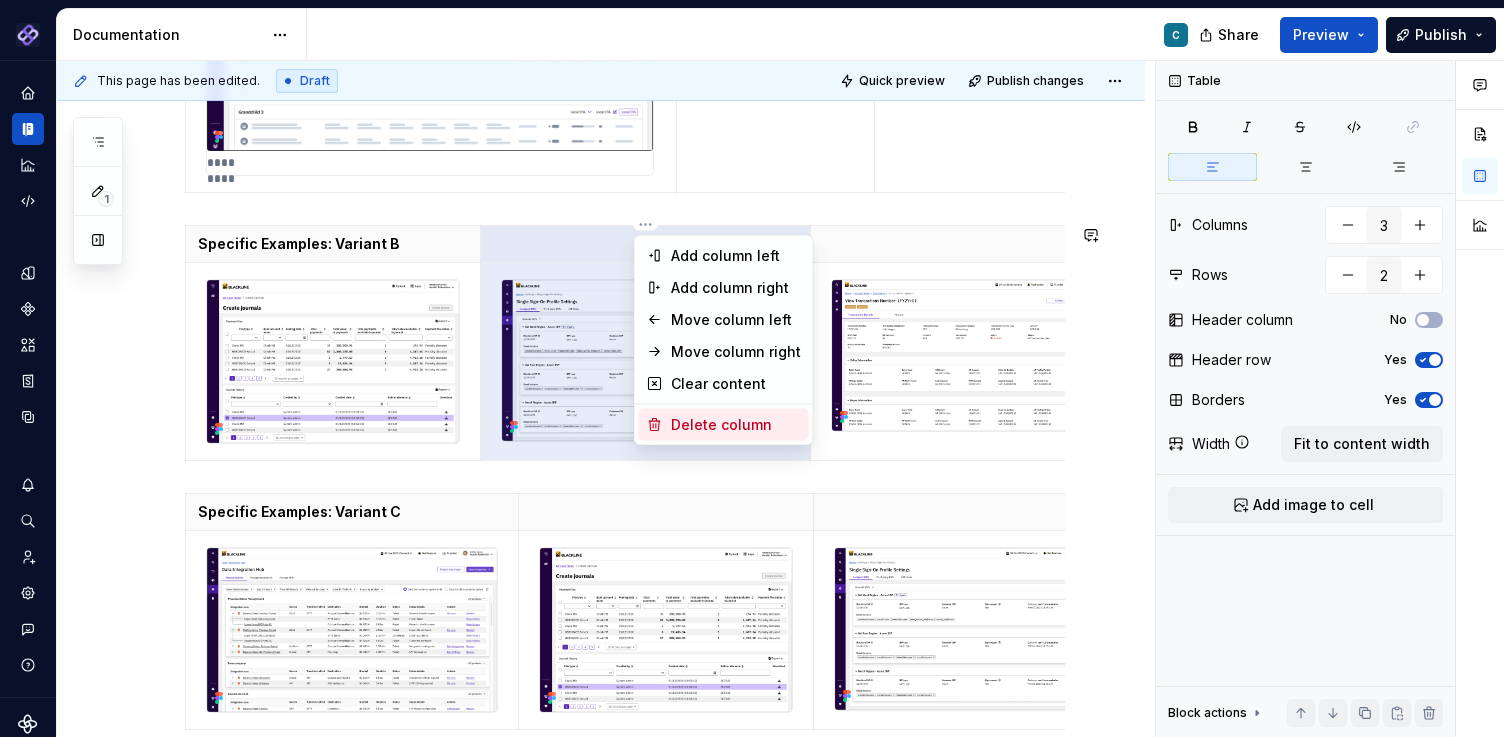 click on "Delete column" at bounding box center [736, 425] 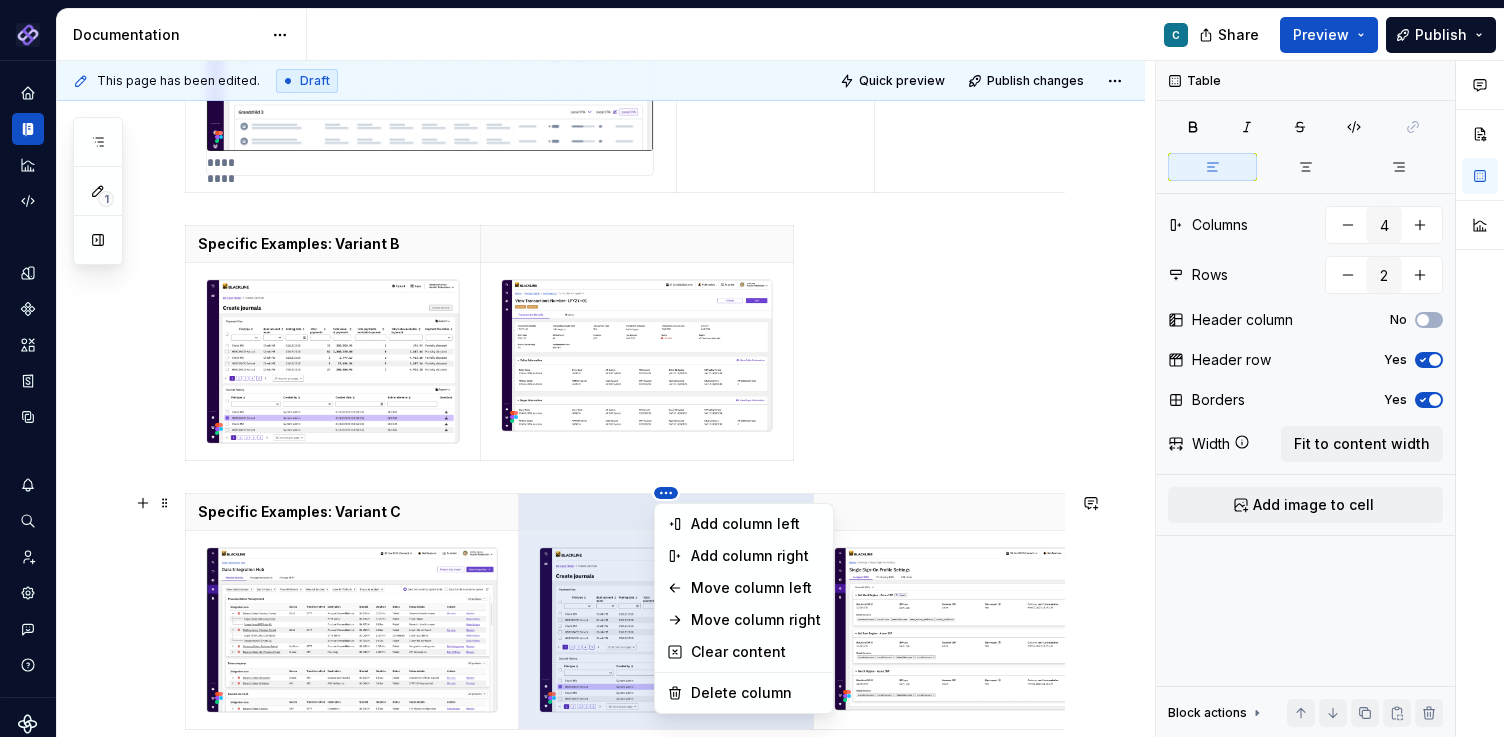 click on "Pantheon C Design system data Documentation C Share Preview Publish 1 Pages Add
Accessibility guide for tree Page tree.
Navigate the tree with the arrow keys. Common tree hotkeys apply. Further keybindings are available:
enter to execute primary action on focused item
f2 to start renaming the focused item
escape to abort renaming an item
control+d to start dragging selected items
Floorplans & Page Templates  PDS Organization Floorplans Dashboard Floorplans Table Floorplans C Item Detail Drilldown Floorplans Editing Floorplans Dashboard Pages Dashboards Pivot Table Report Pages Table Pages Anatomy & States No Page Tabs Page Tabs Subtitle Status Summary KPI Summary  Page Filters Process Progress Tracker Item Detail Drilldown Pages Financial Close Products Invoice-To-Cash Products Intercompany Products 360 Studio Products Workspace Editing Pages Horizontal Split Workspaces Vertical Split Workspaces Multi-Panel Workspaces Canvas Workspaces ." at bounding box center [752, 368] 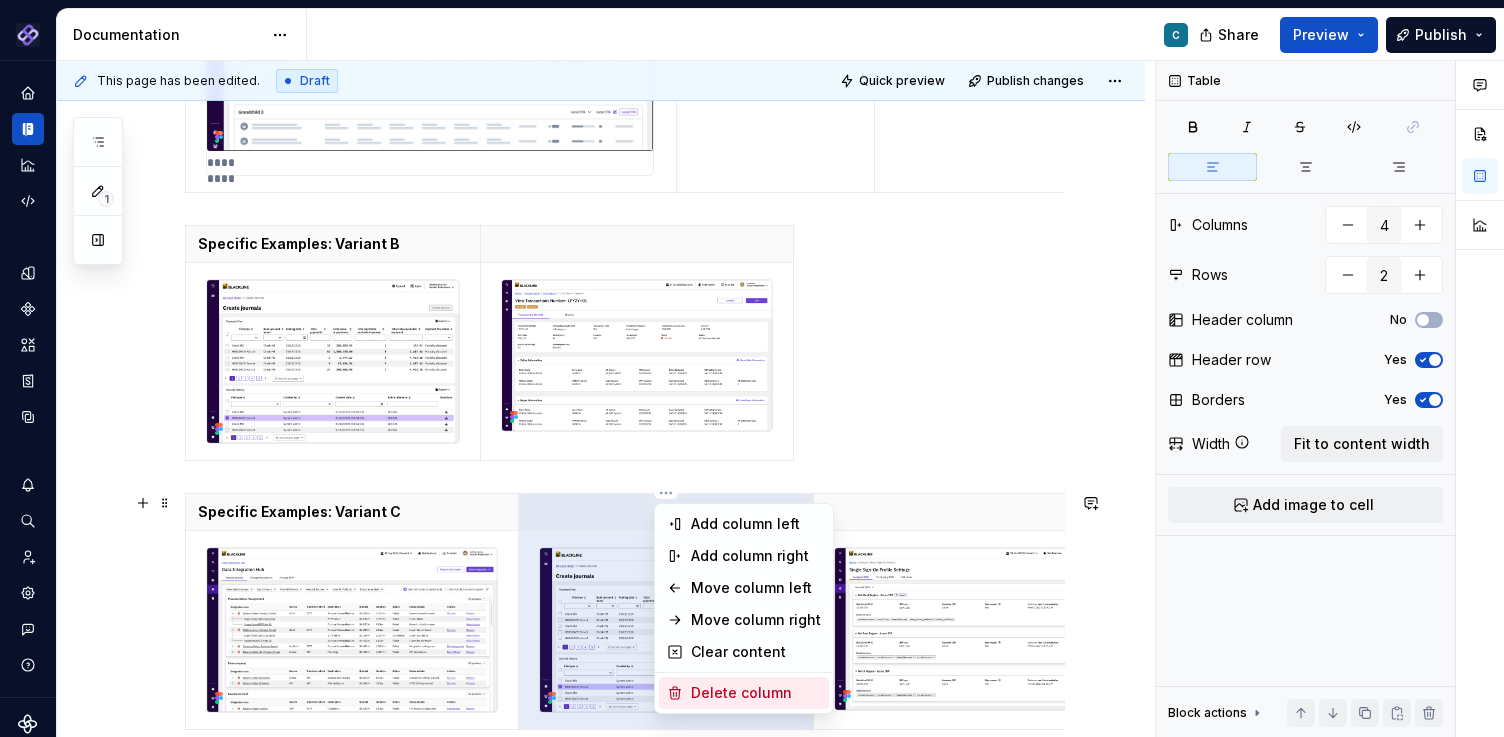 click on "Delete column" at bounding box center [756, 693] 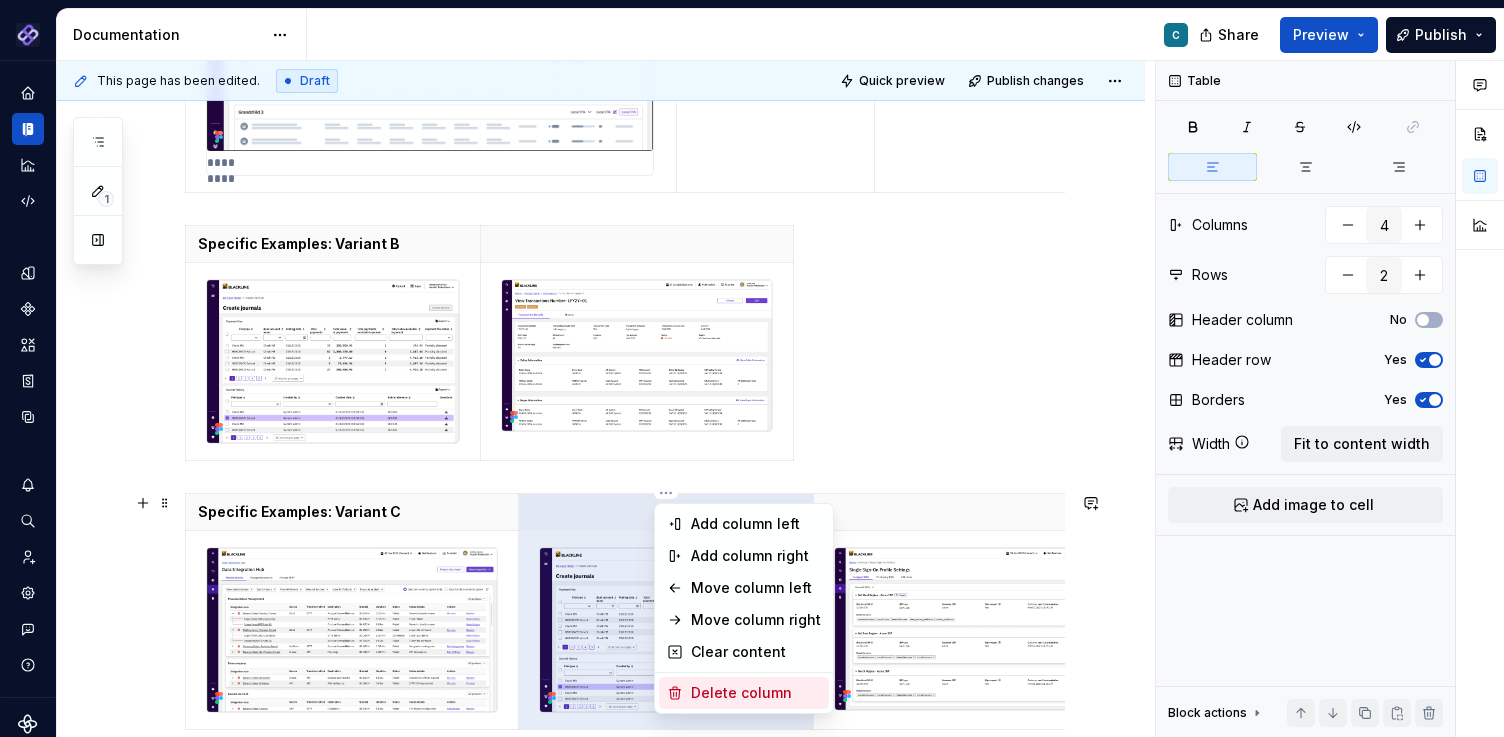 type on "3" 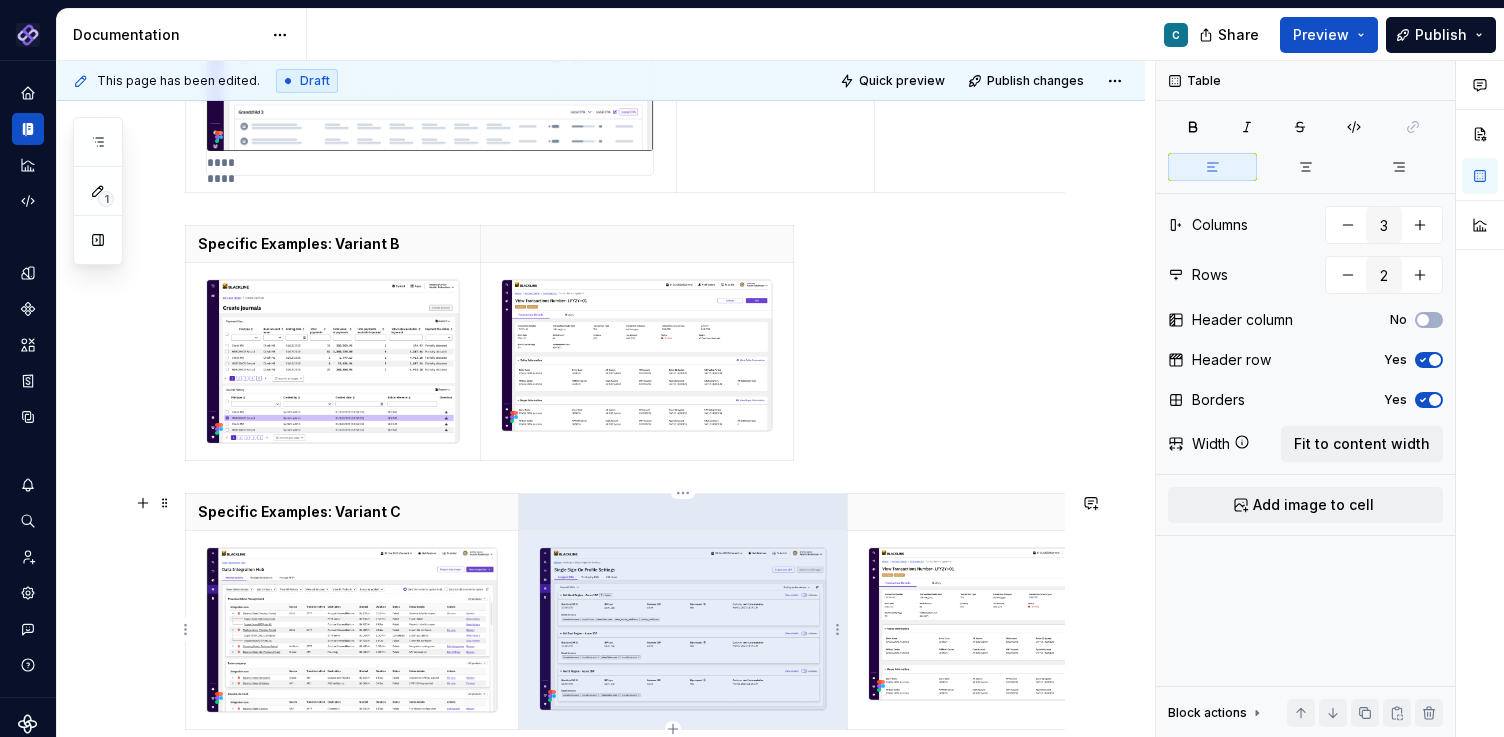 type on "*" 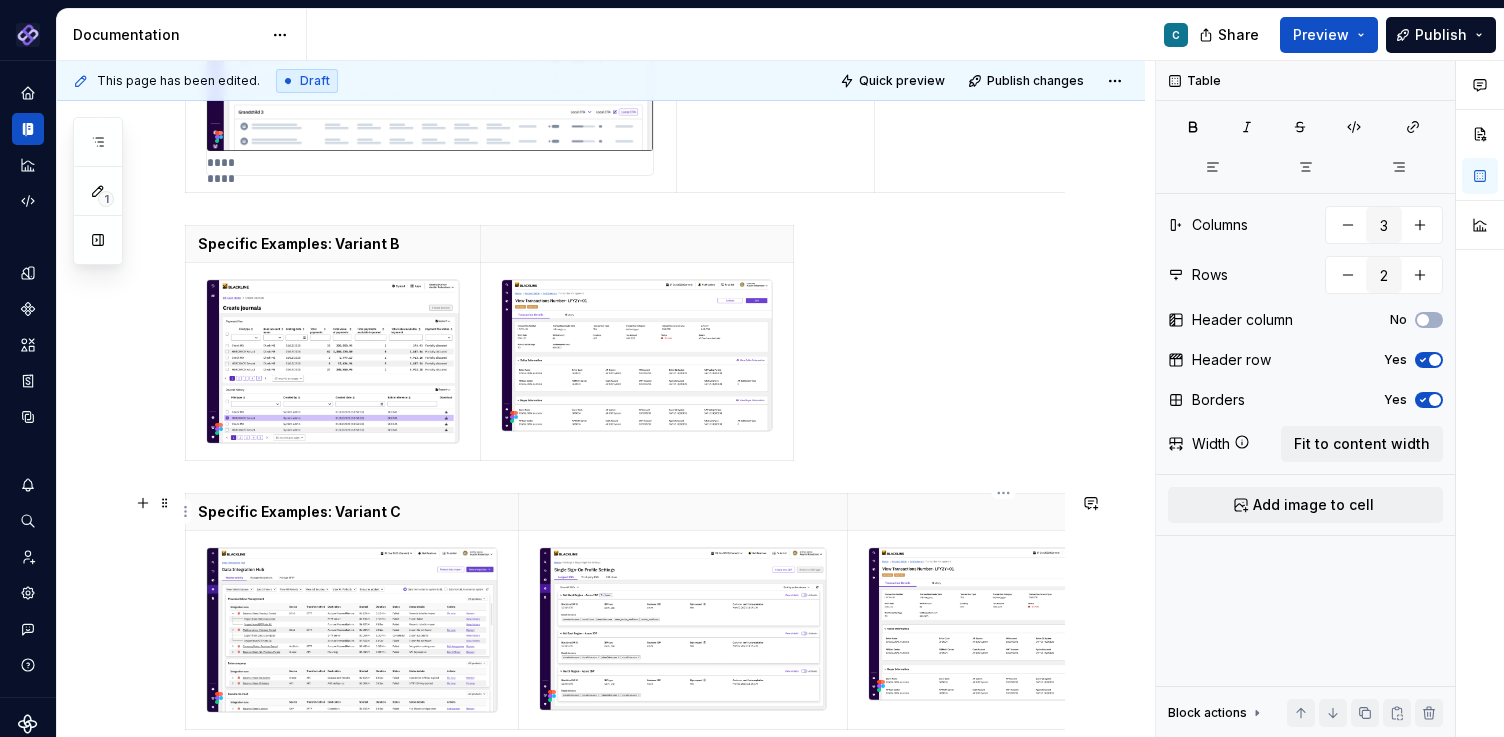 click at bounding box center (1003, 512) 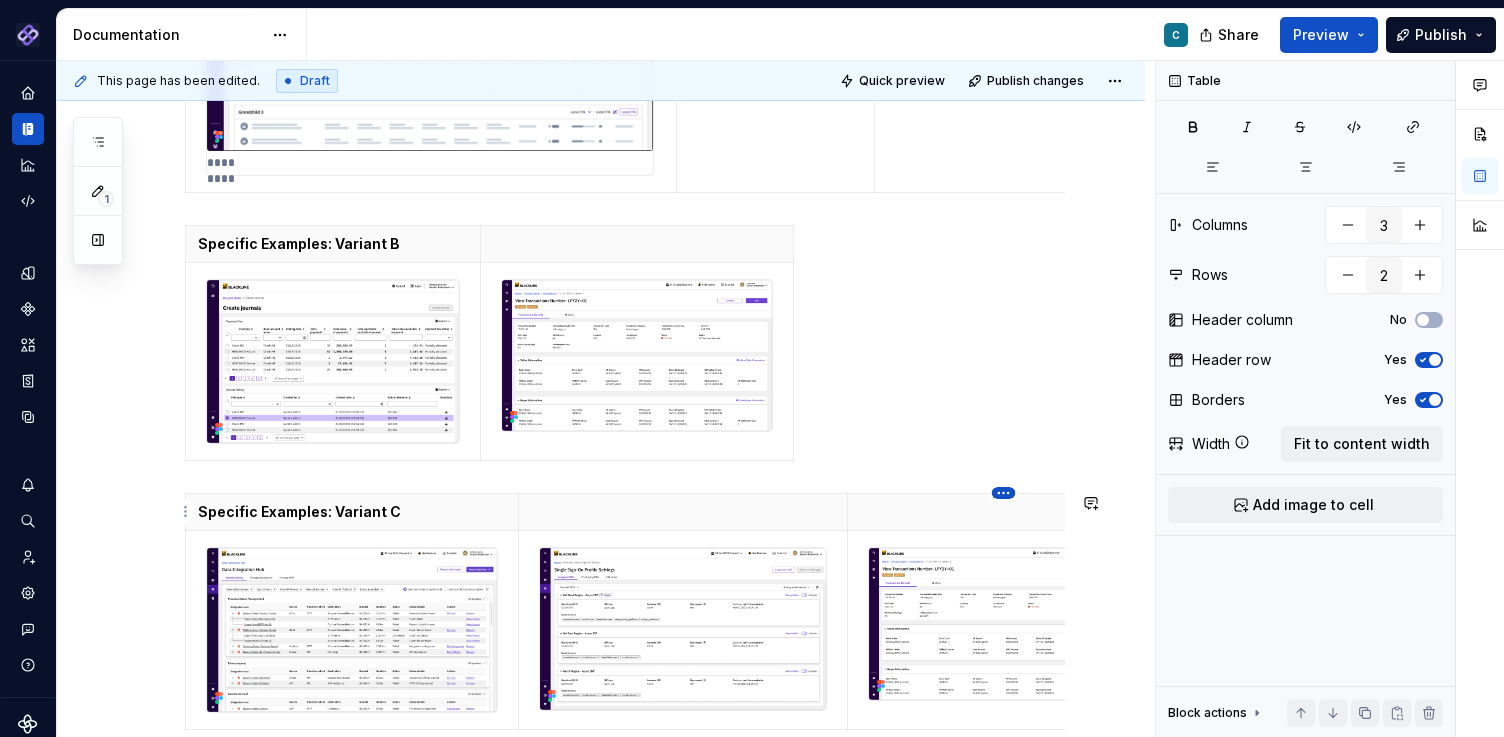 click on "Pantheon C Design system data Documentation C Share Preview Publish 1 Pages Add
Accessibility guide for tree Page tree.
Navigate the tree with the arrow keys. Common tree hotkeys apply. Further keybindings are available:
enter to execute primary action on focused item
f2 to start renaming the focused item
escape to abort renaming an item
control+d to start dragging selected items
Floorplans & Page Templates  PDS Organization Floorplans Dashboard Floorplans Table Floorplans C Item Detail Drilldown Floorplans Editing Floorplans Dashboard Pages Dashboards Pivot Table Report Pages Table Pages Anatomy & States No Page Tabs Page Tabs Subtitle Status Summary KPI Summary  Page Filters Process Progress Tracker Item Detail Drilldown Pages Financial Close Products Invoice-To-Cash Products Intercompany Products 360 Studio Products Workspace Editing Pages Horizontal Split Workspaces Vertical Split Workspaces Multi-Panel Workspaces Canvas Workspaces ." at bounding box center [752, 368] 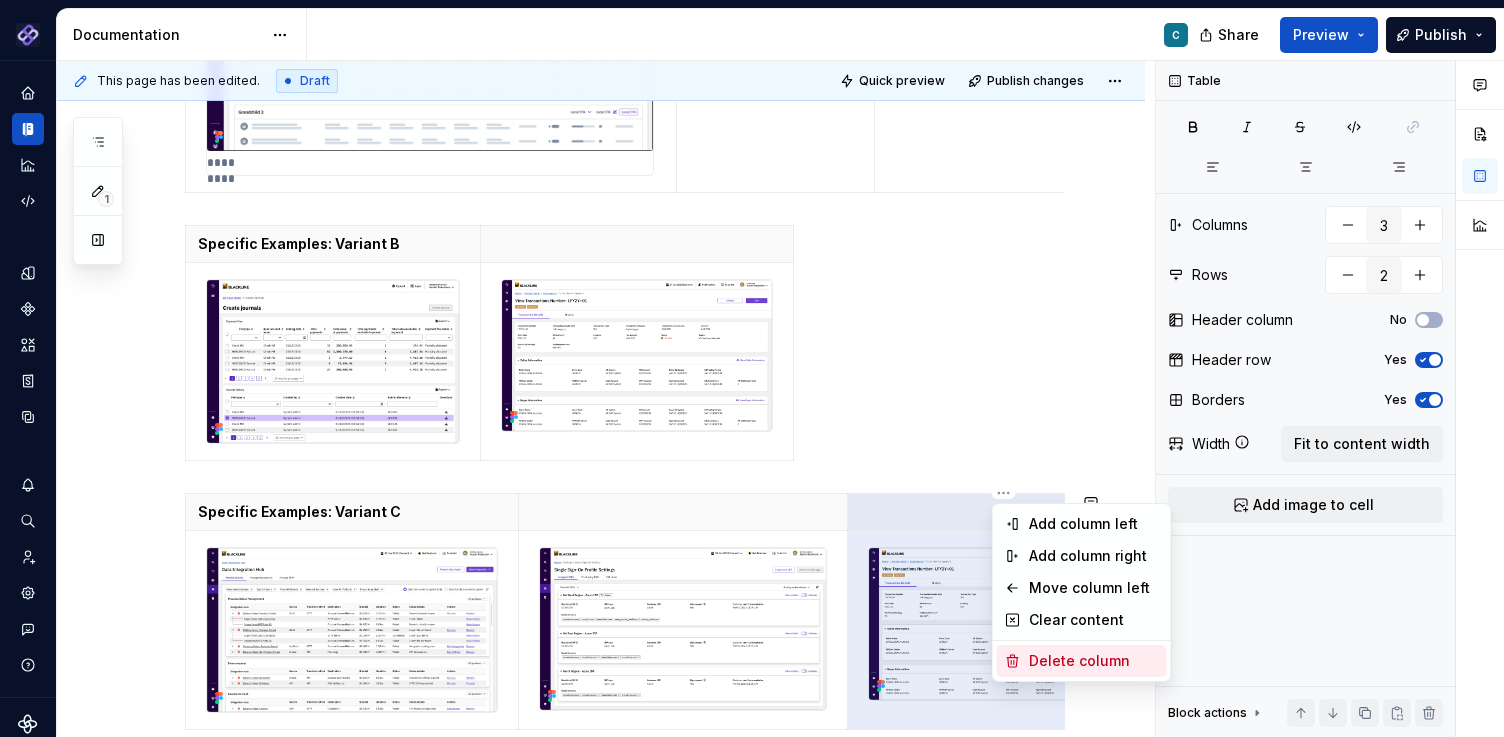 click on "Delete column" at bounding box center (1094, 661) 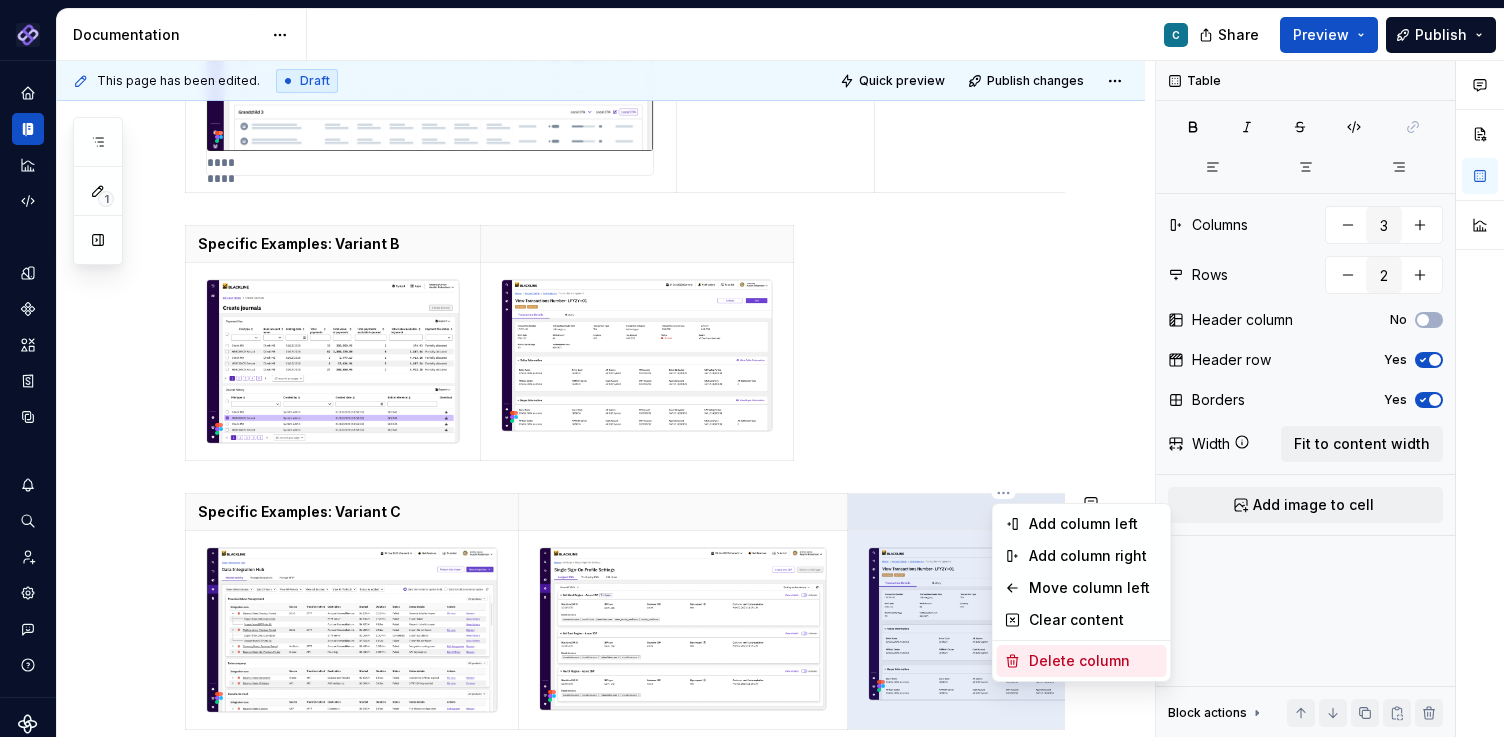 type on "2" 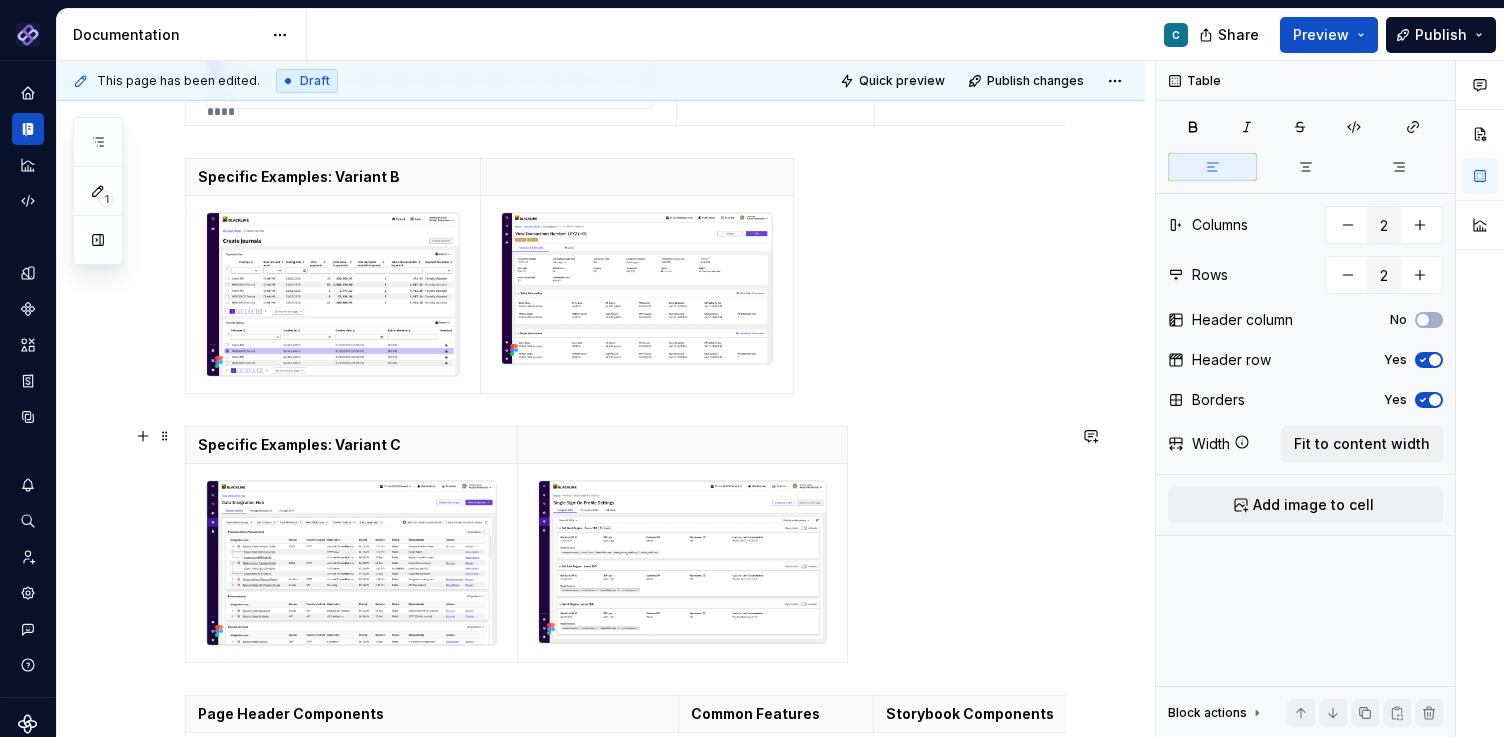 scroll, scrollTop: 1673, scrollLeft: 0, axis: vertical 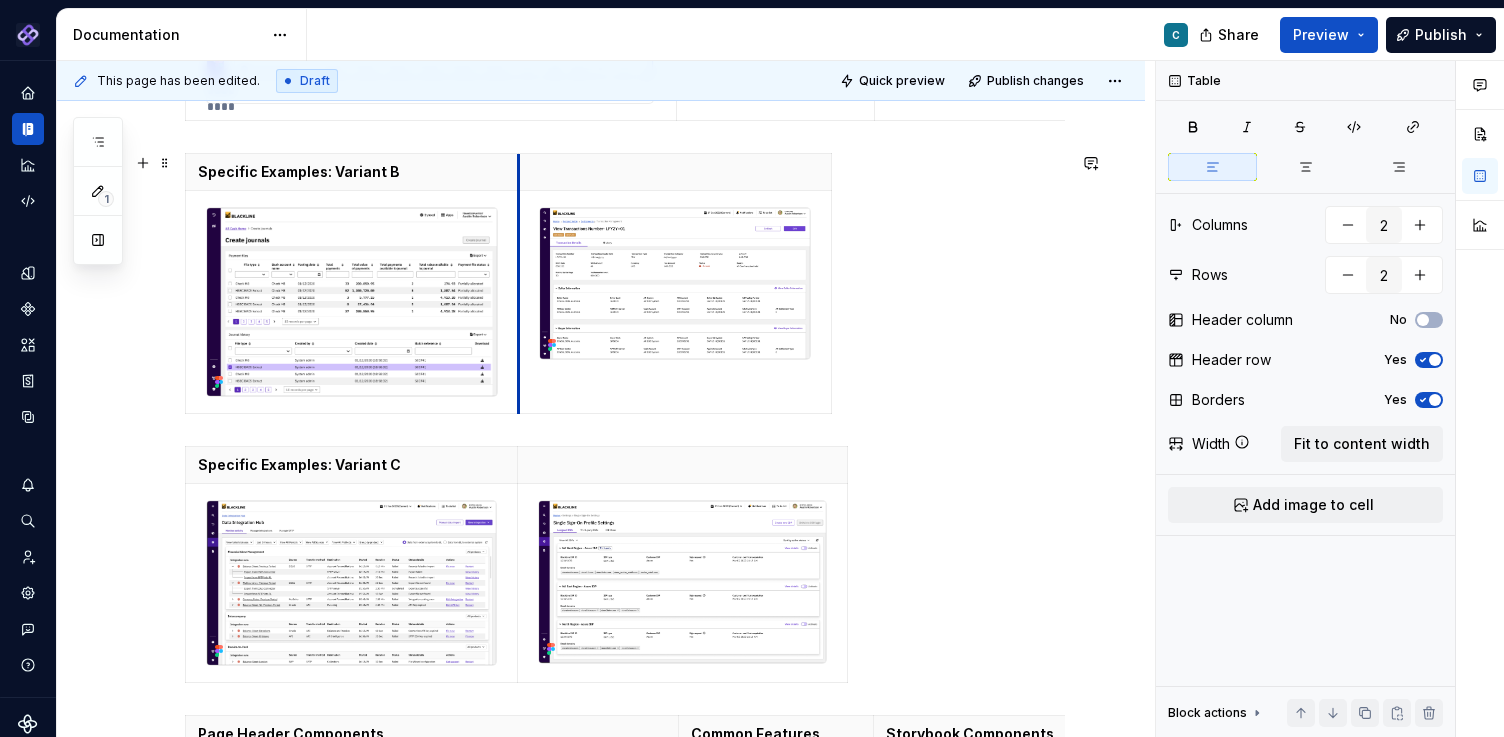 drag, startPoint x: 481, startPoint y: 299, endPoint x: 519, endPoint y: 329, distance: 48.414875 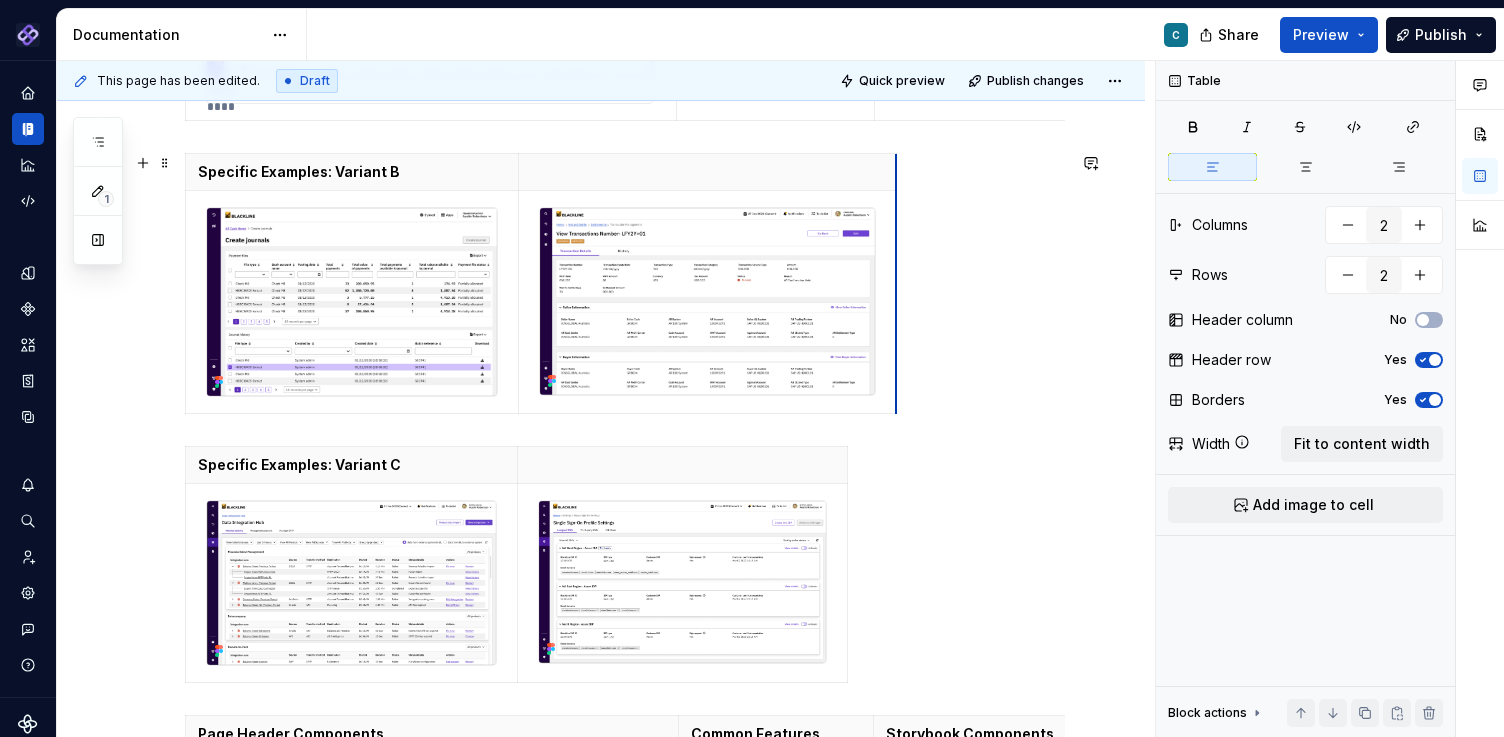 drag, startPoint x: 830, startPoint y: 343, endPoint x: 895, endPoint y: 353, distance: 65.76473 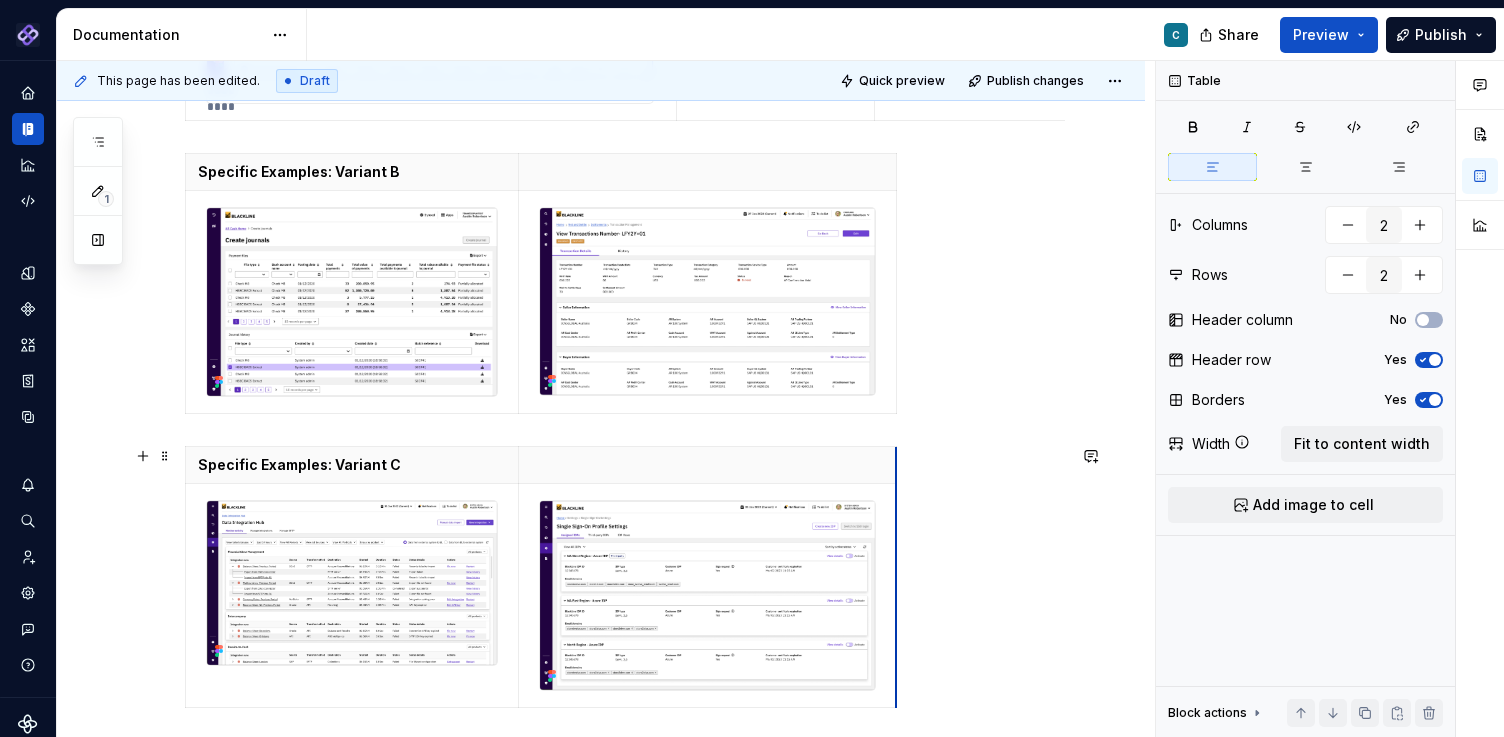 drag, startPoint x: 845, startPoint y: 641, endPoint x: 894, endPoint y: 642, distance: 49.010204 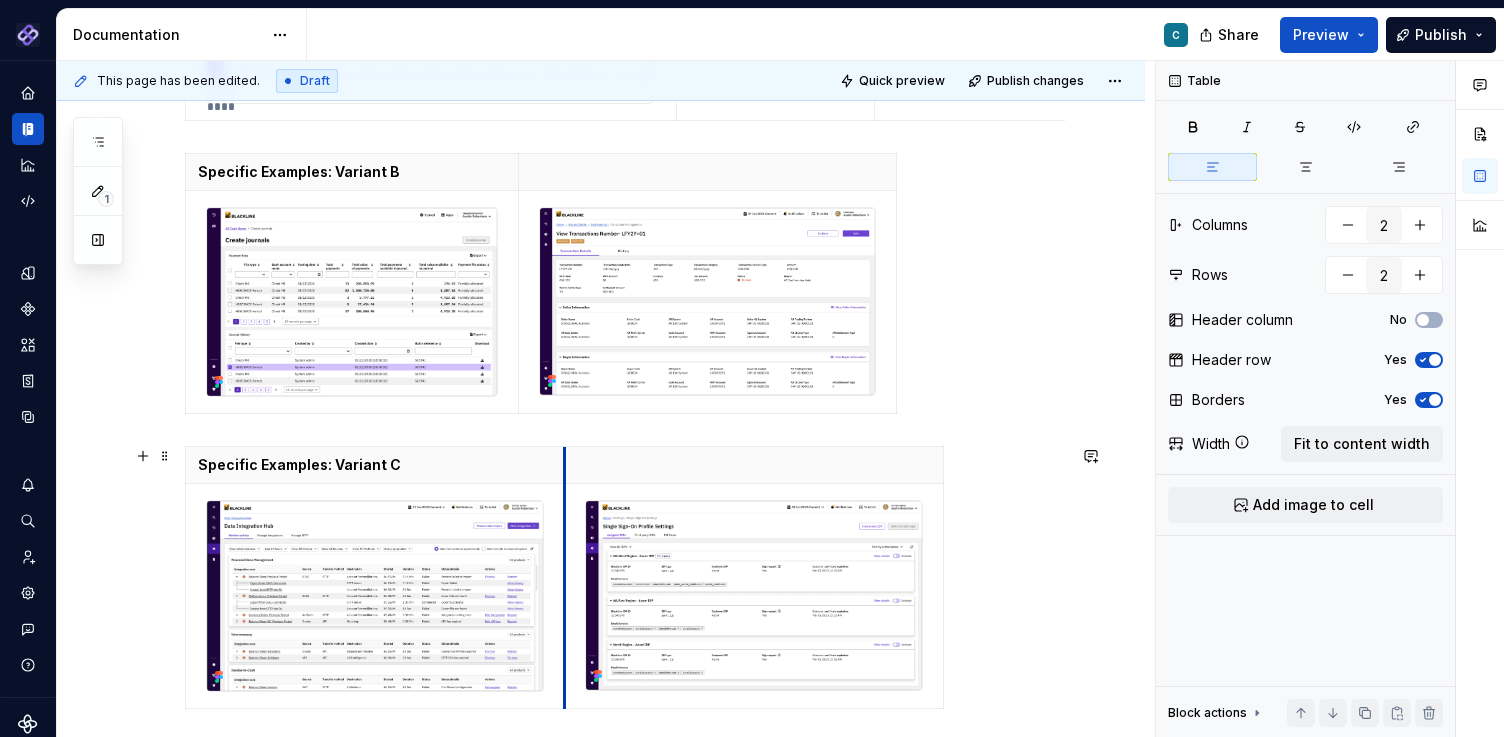 drag, startPoint x: 520, startPoint y: 664, endPoint x: 567, endPoint y: 668, distance: 47.169907 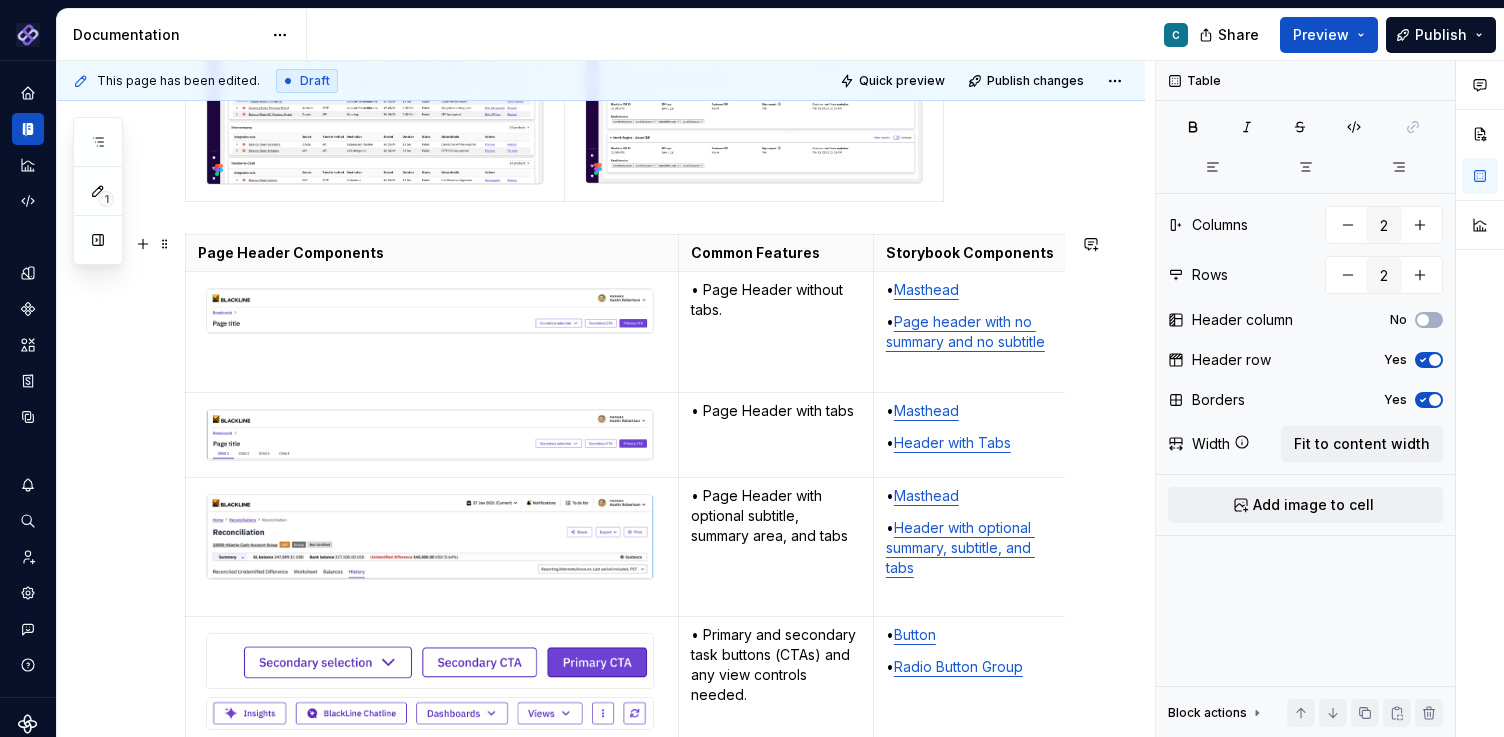 scroll, scrollTop: 2264, scrollLeft: 0, axis: vertical 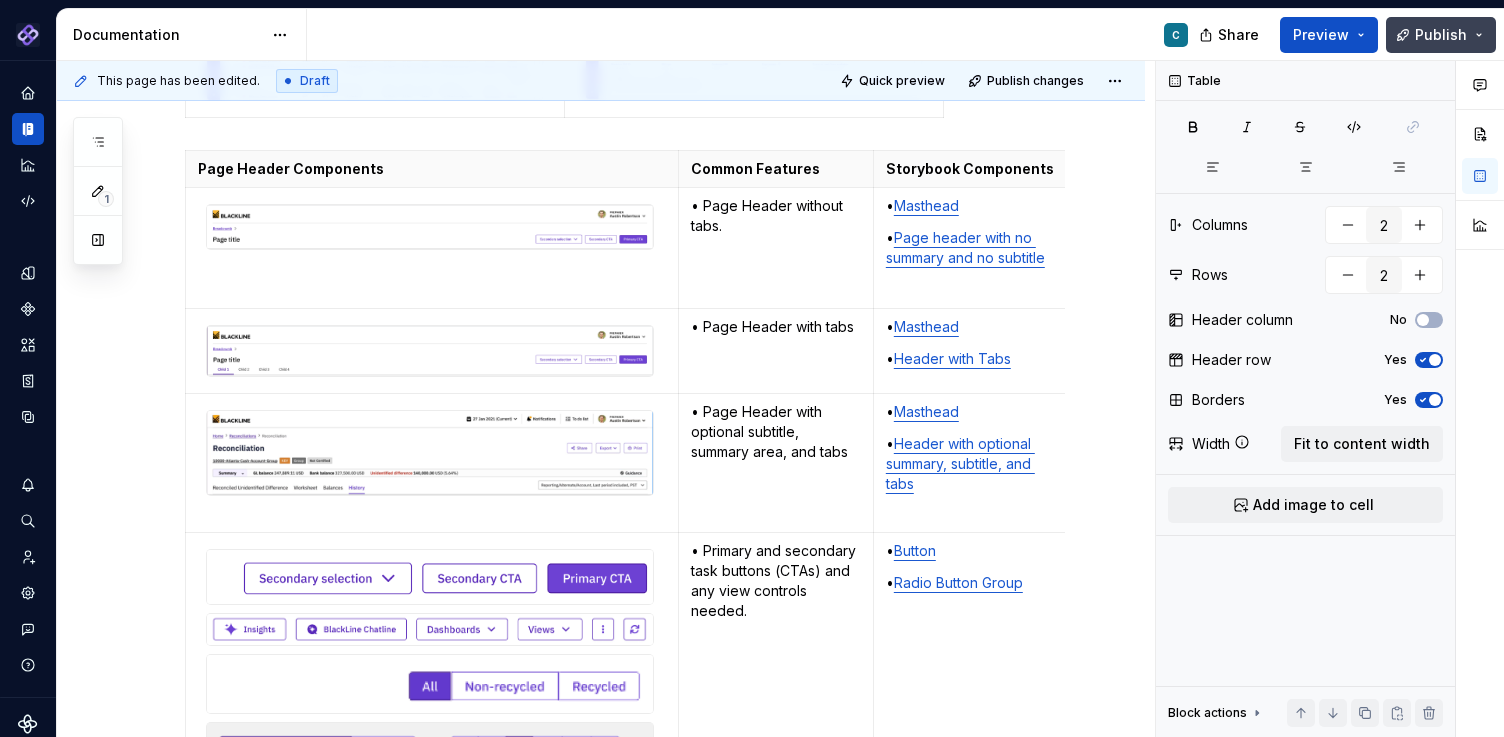 click on "Publish" at bounding box center [1441, 35] 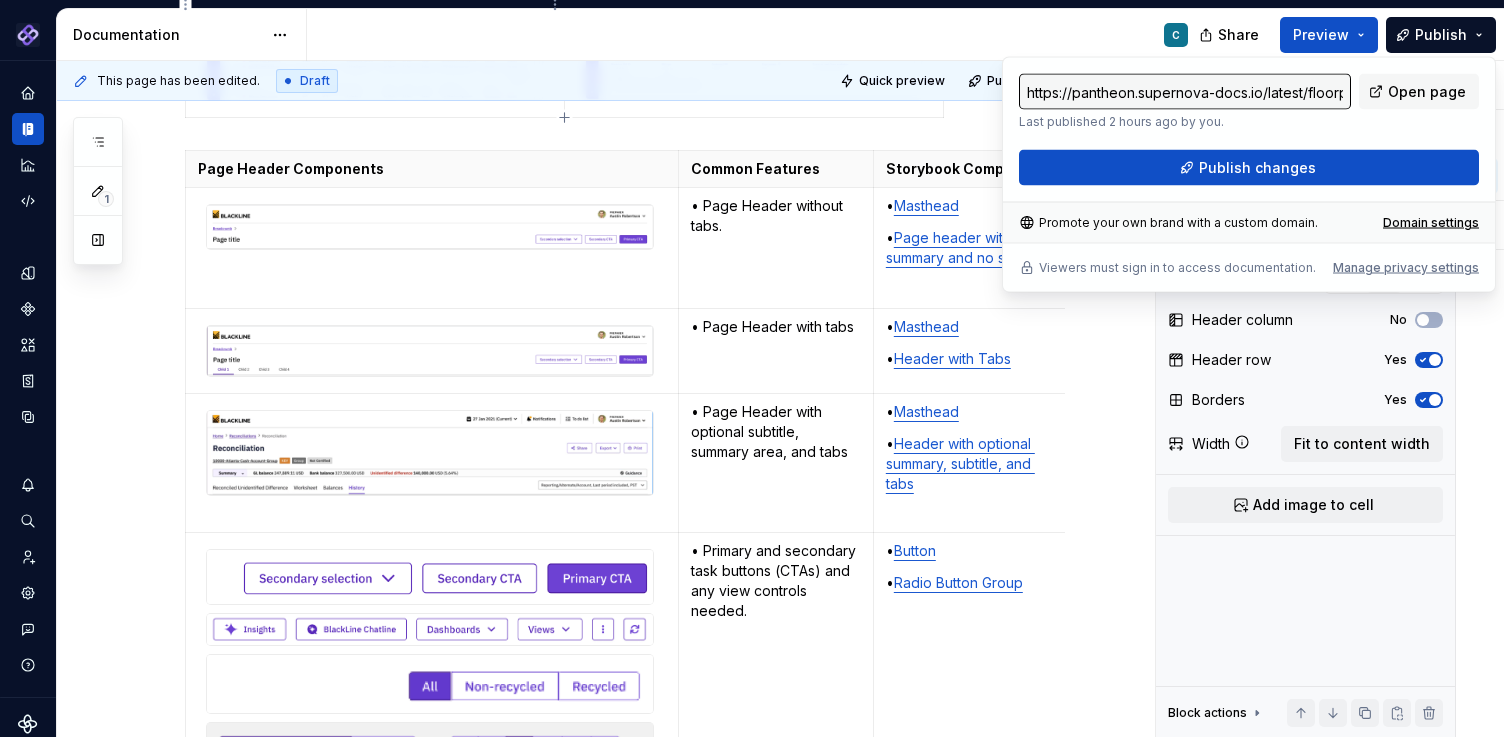 click at bounding box center (375, 4) 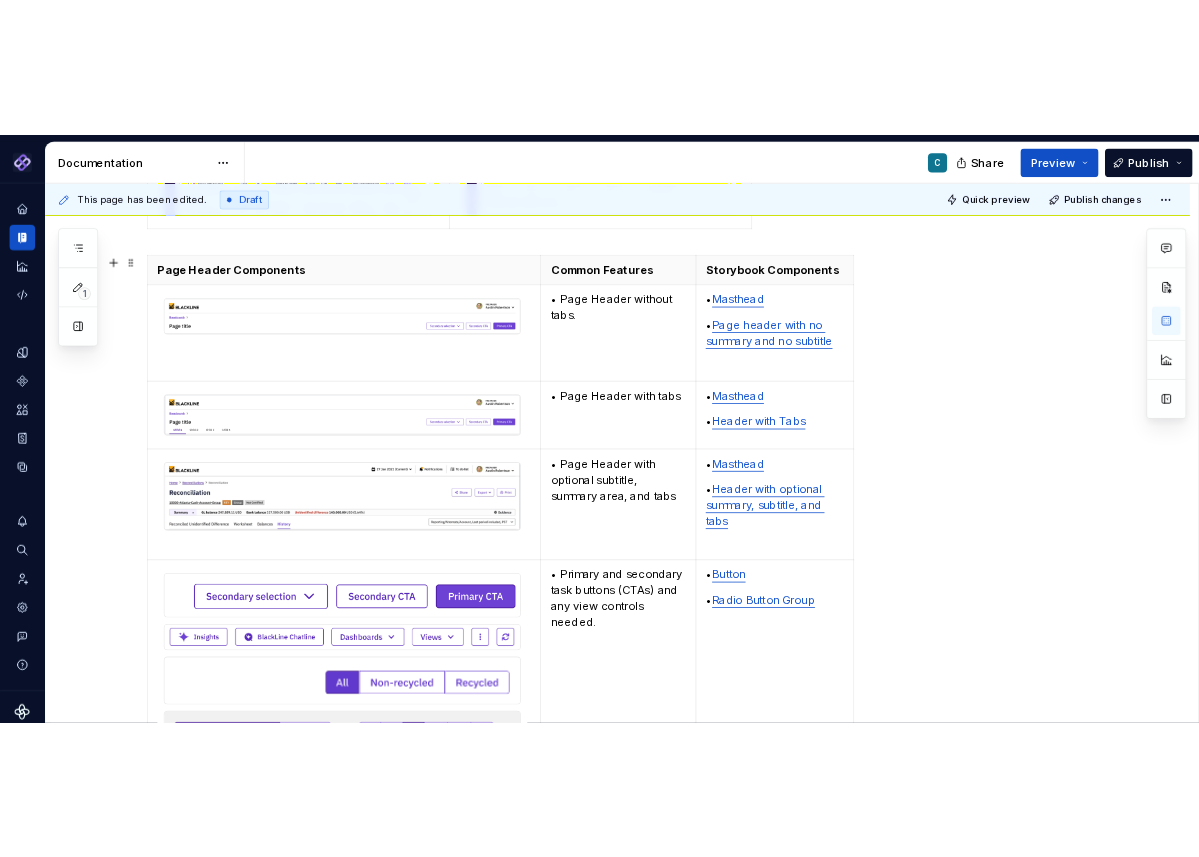 scroll, scrollTop: 1879, scrollLeft: 0, axis: vertical 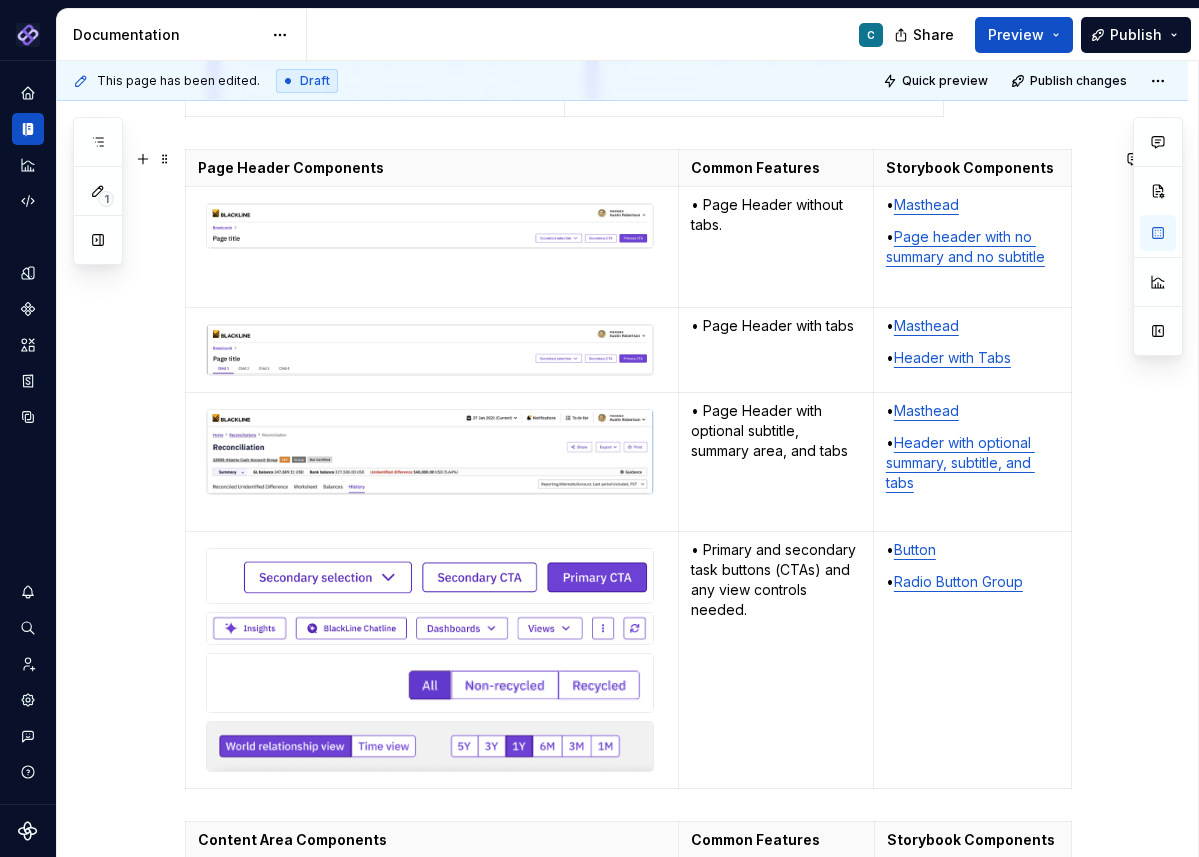 type on "*" 